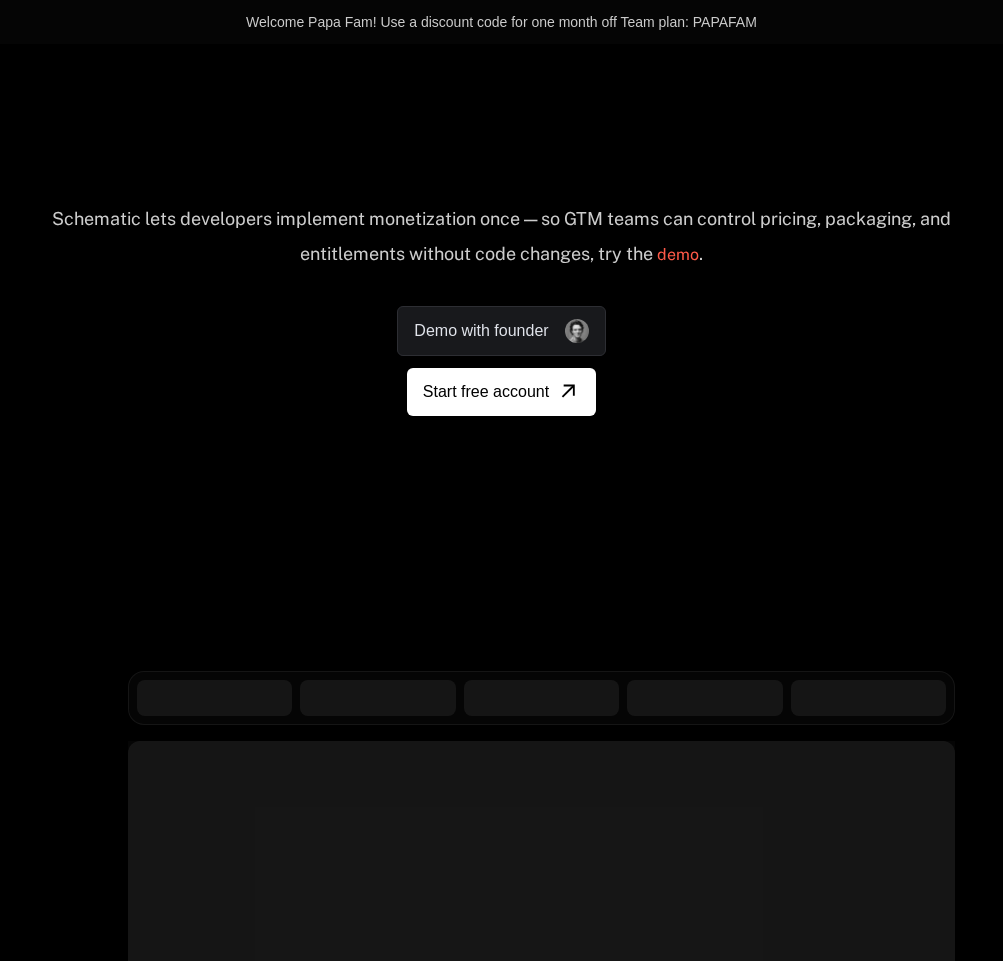 scroll, scrollTop: 0, scrollLeft: 0, axis: both 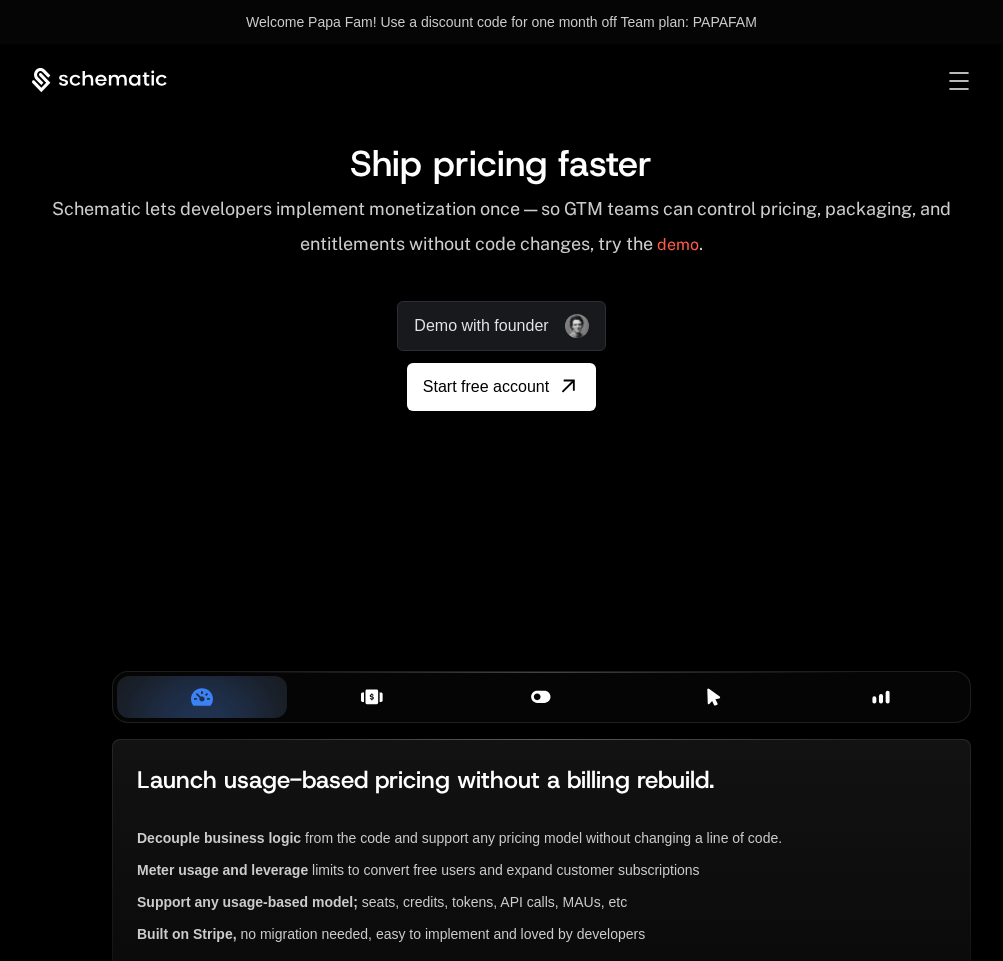 click on "Ship pricing faster" at bounding box center (501, 163) 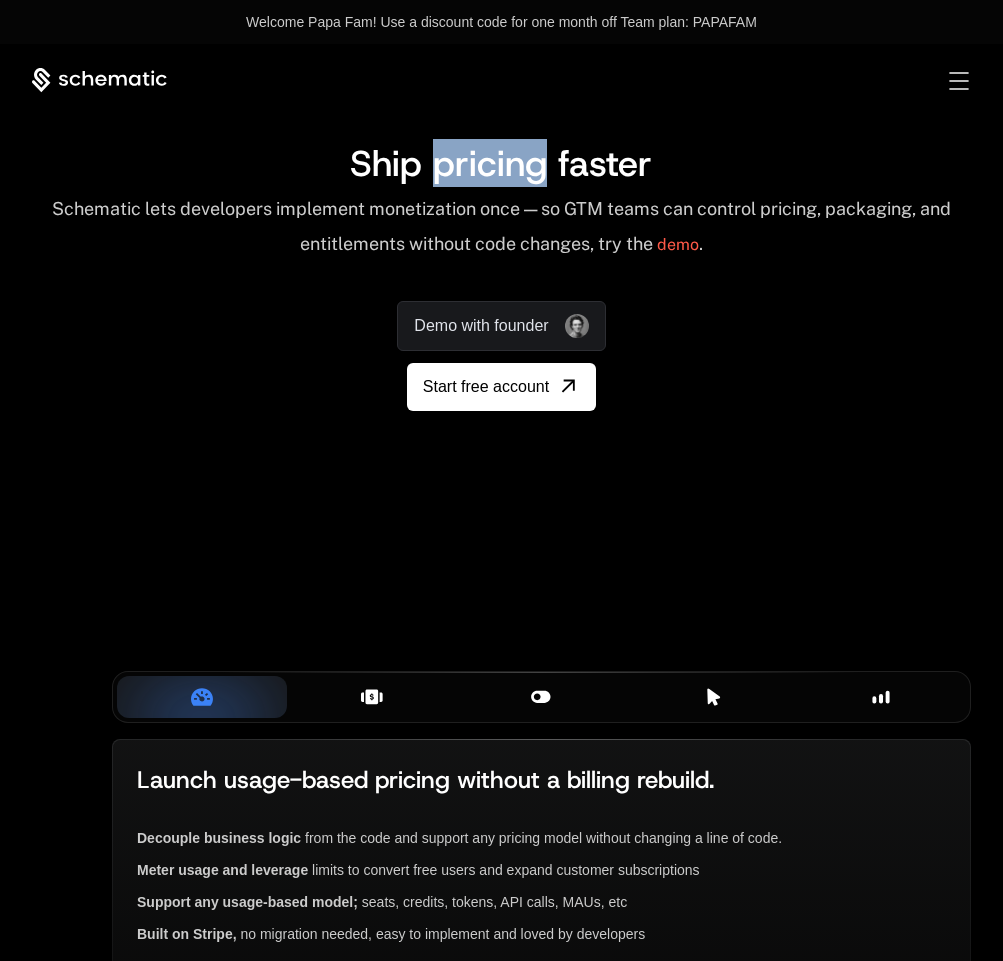 click on "Ship pricing faster" at bounding box center (501, 163) 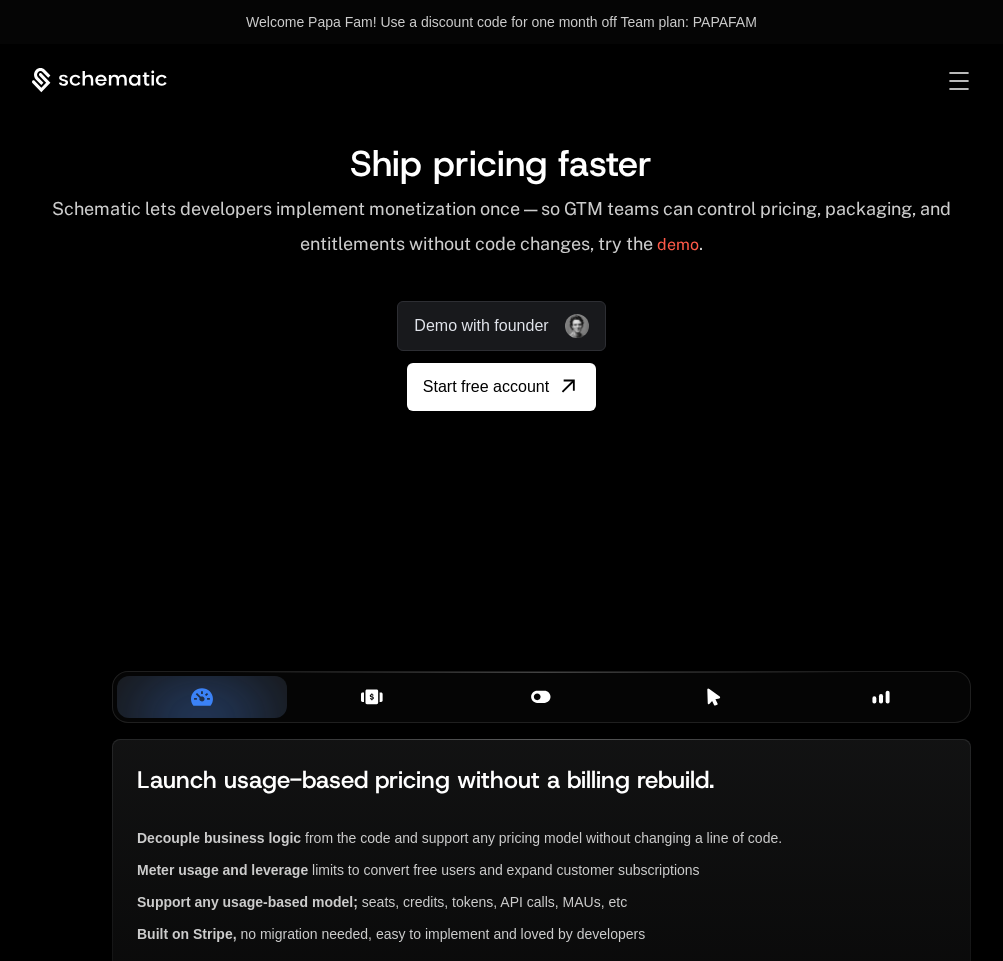 click on "Ship pricing faster" at bounding box center (501, 163) 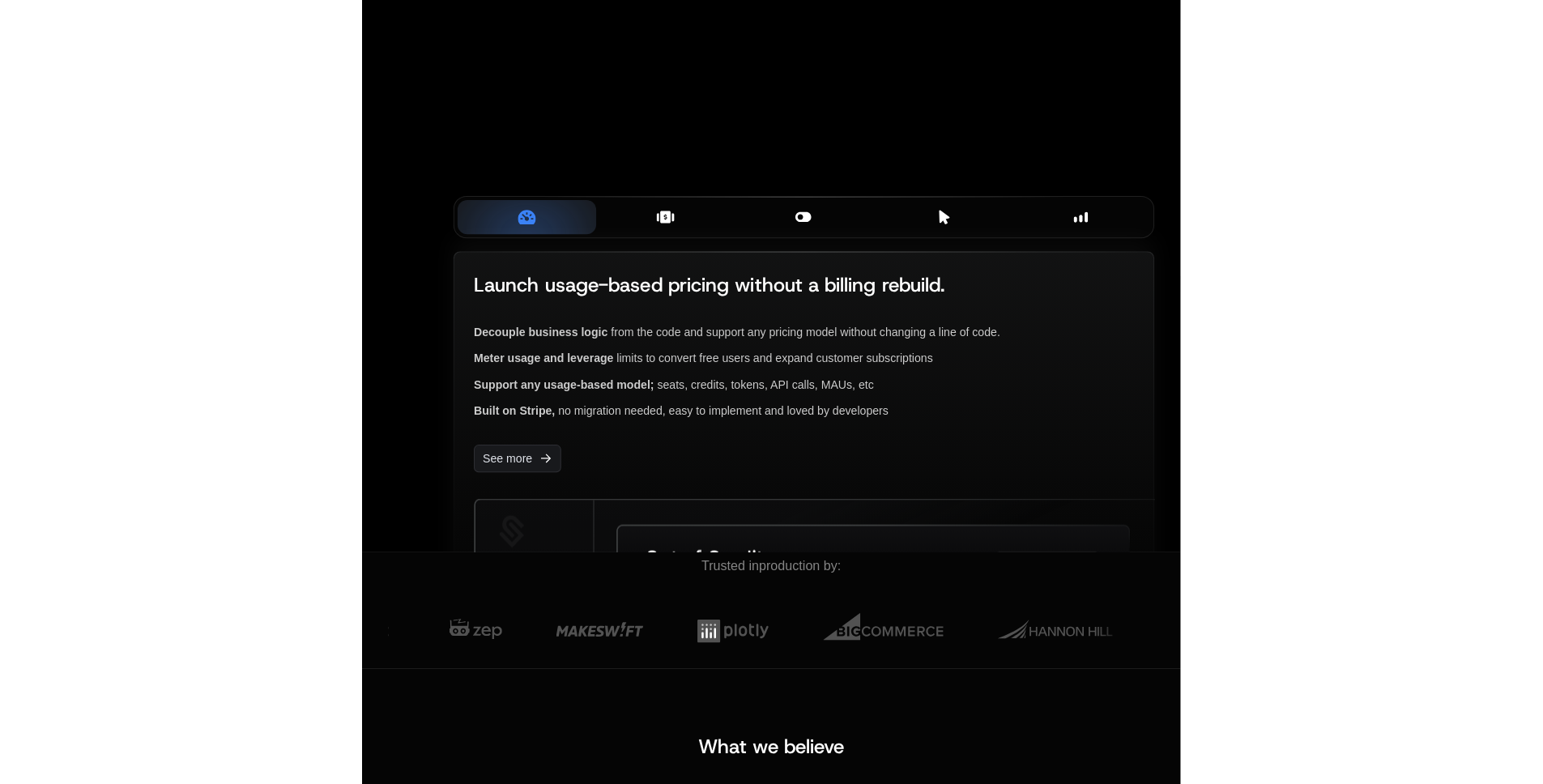 scroll, scrollTop: 0, scrollLeft: 0, axis: both 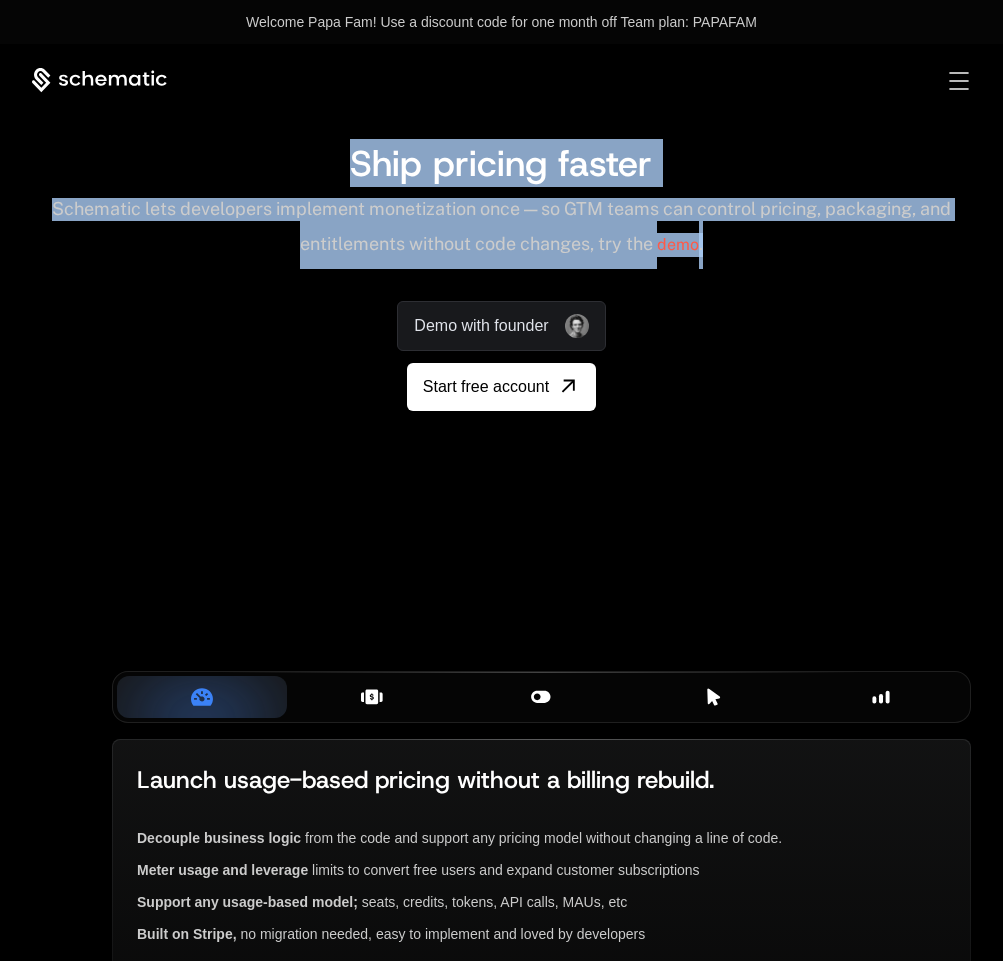 drag, startPoint x: 745, startPoint y: 253, endPoint x: -38, endPoint y: 36, distance: 812.51337 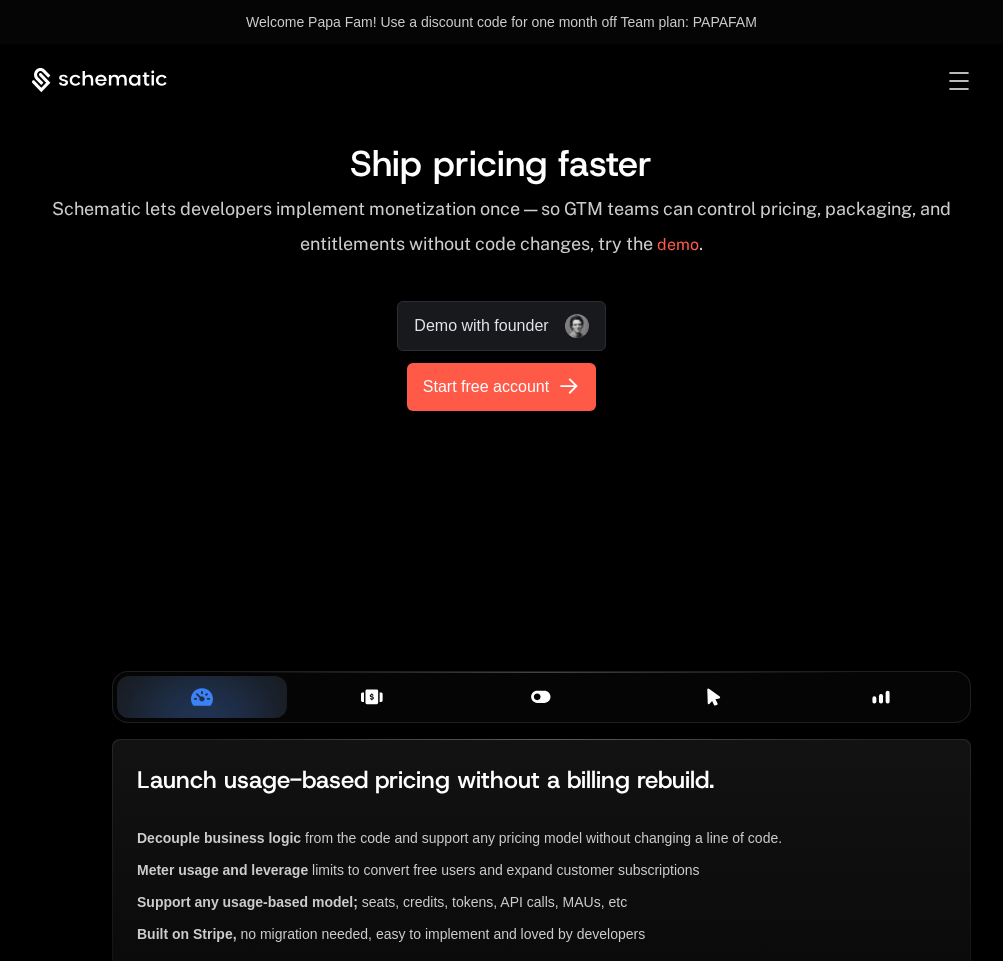 click on "Start free account" at bounding box center [486, 387] 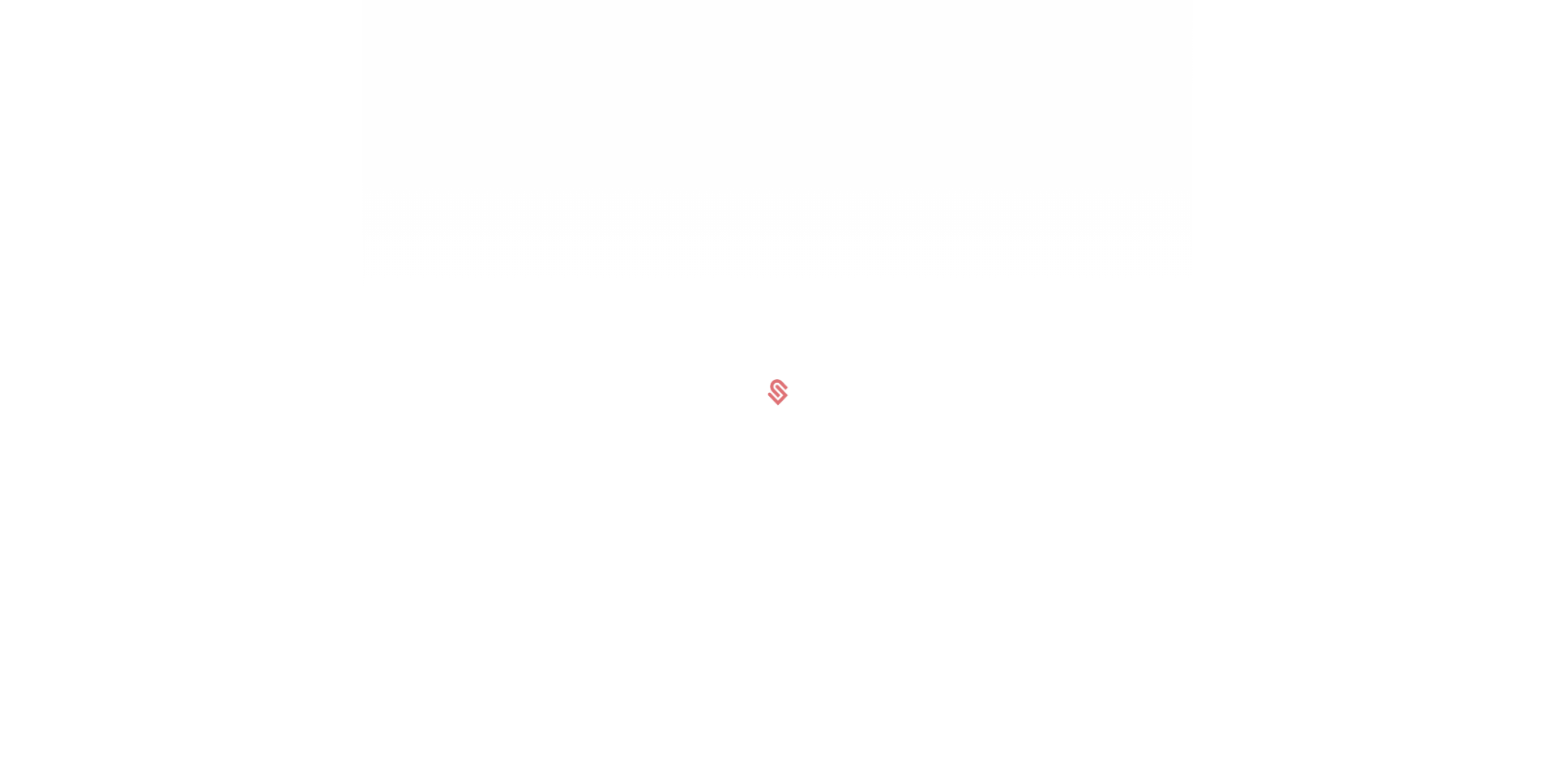 scroll, scrollTop: 0, scrollLeft: 0, axis: both 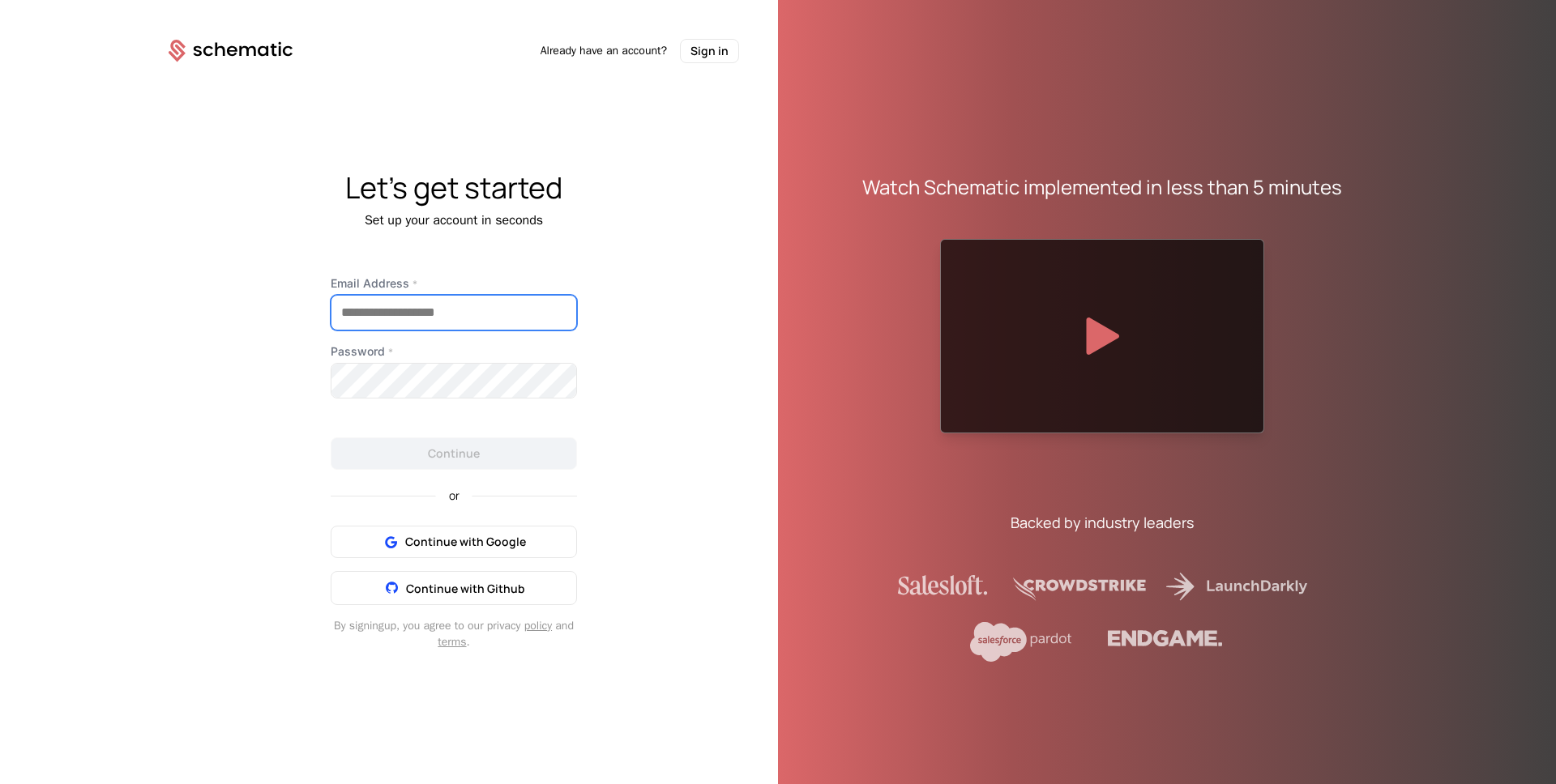 click on "Email Address *" at bounding box center [454, 313] 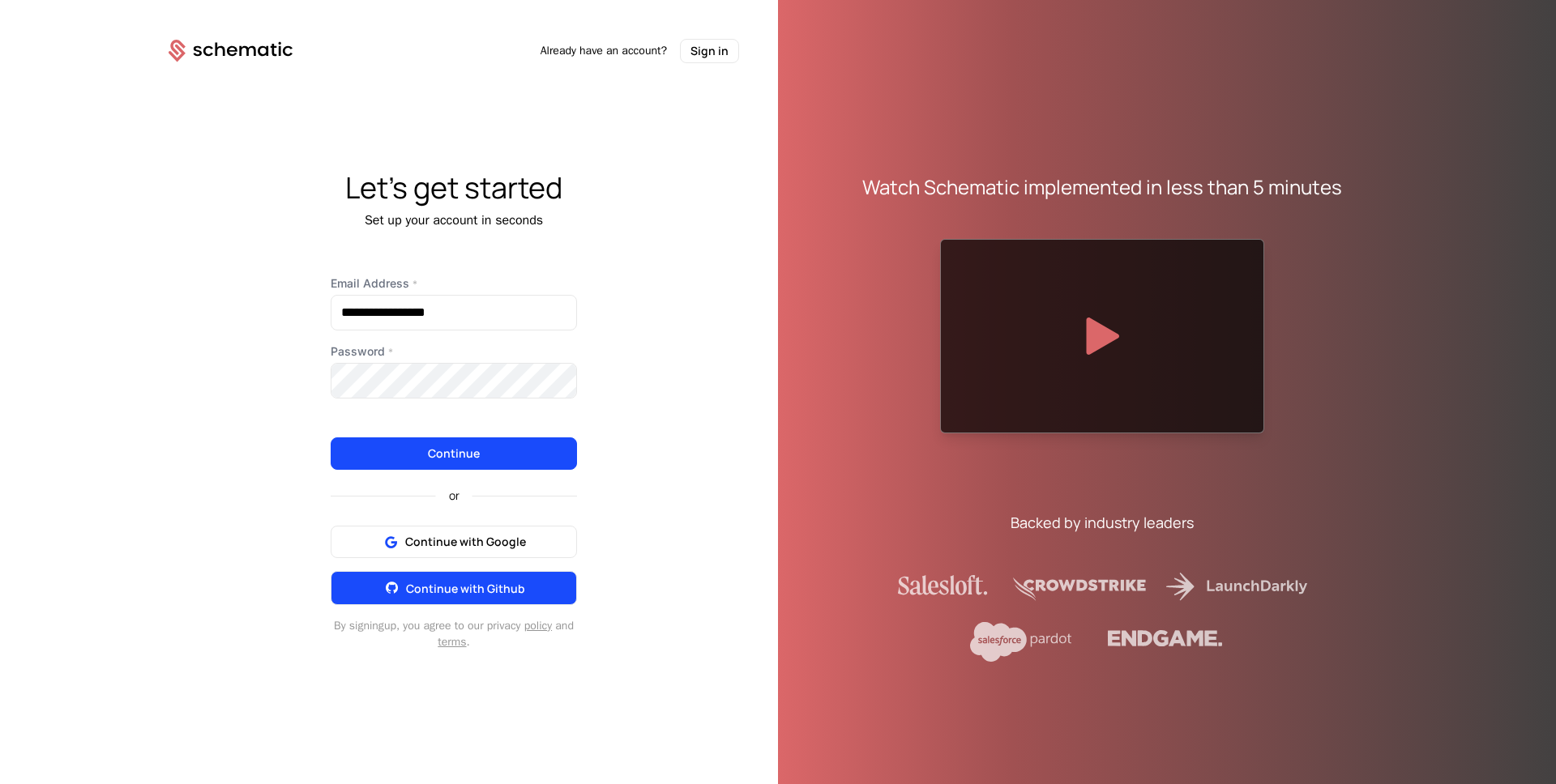 click on "Continue with Github" at bounding box center (465, 588) 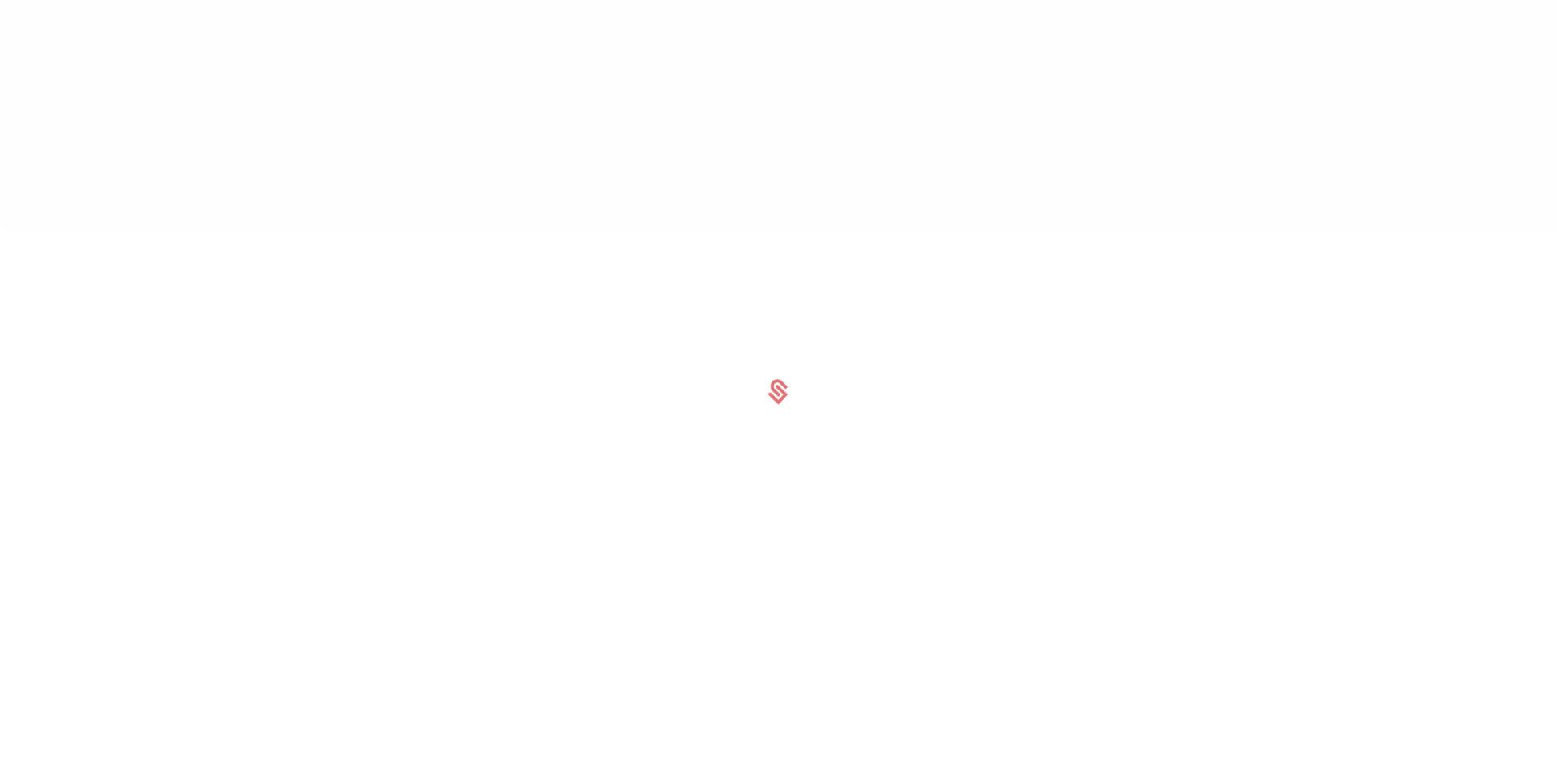 scroll, scrollTop: 0, scrollLeft: 0, axis: both 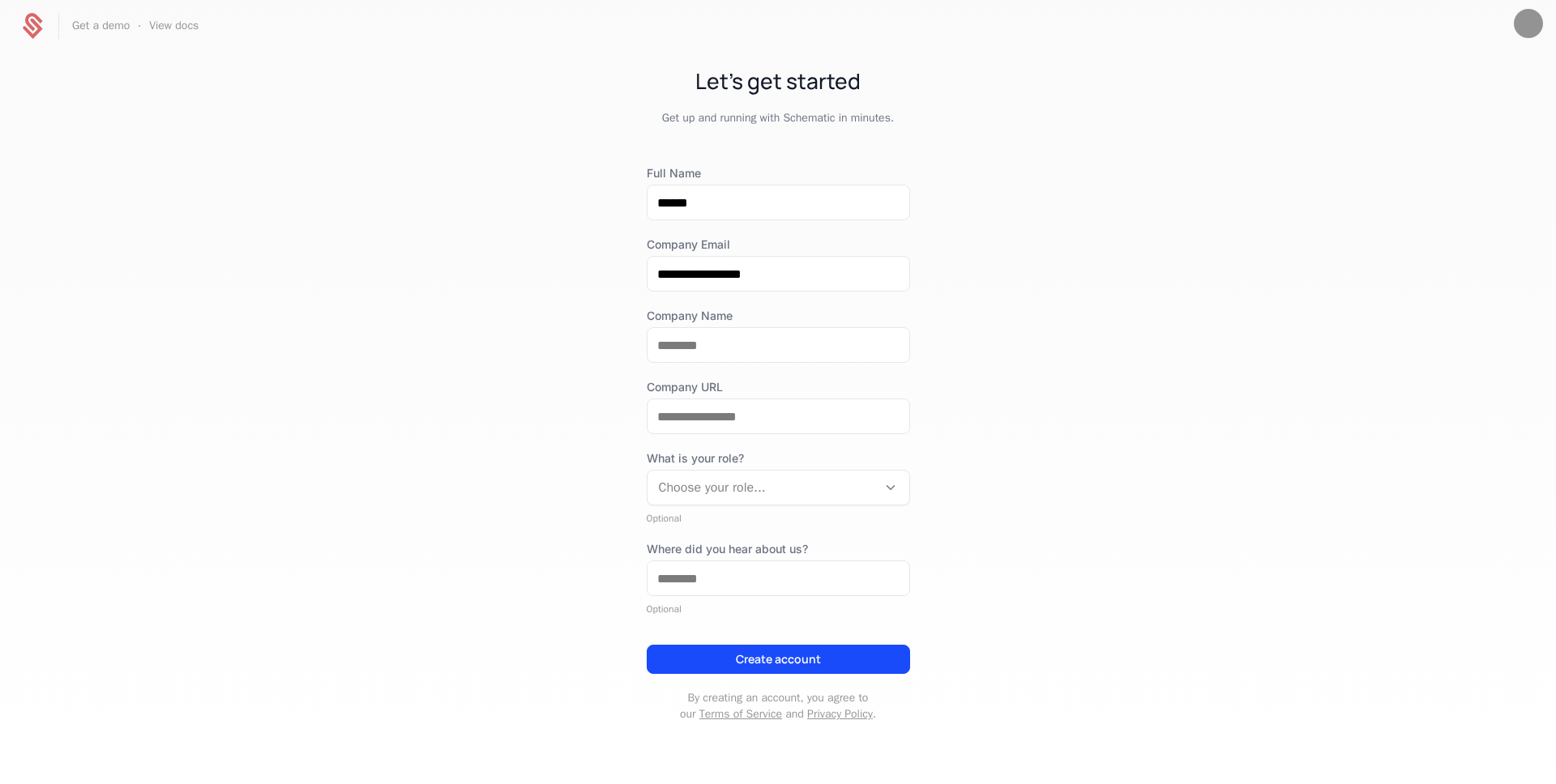 click on "Let's get started" at bounding box center (778, 81) 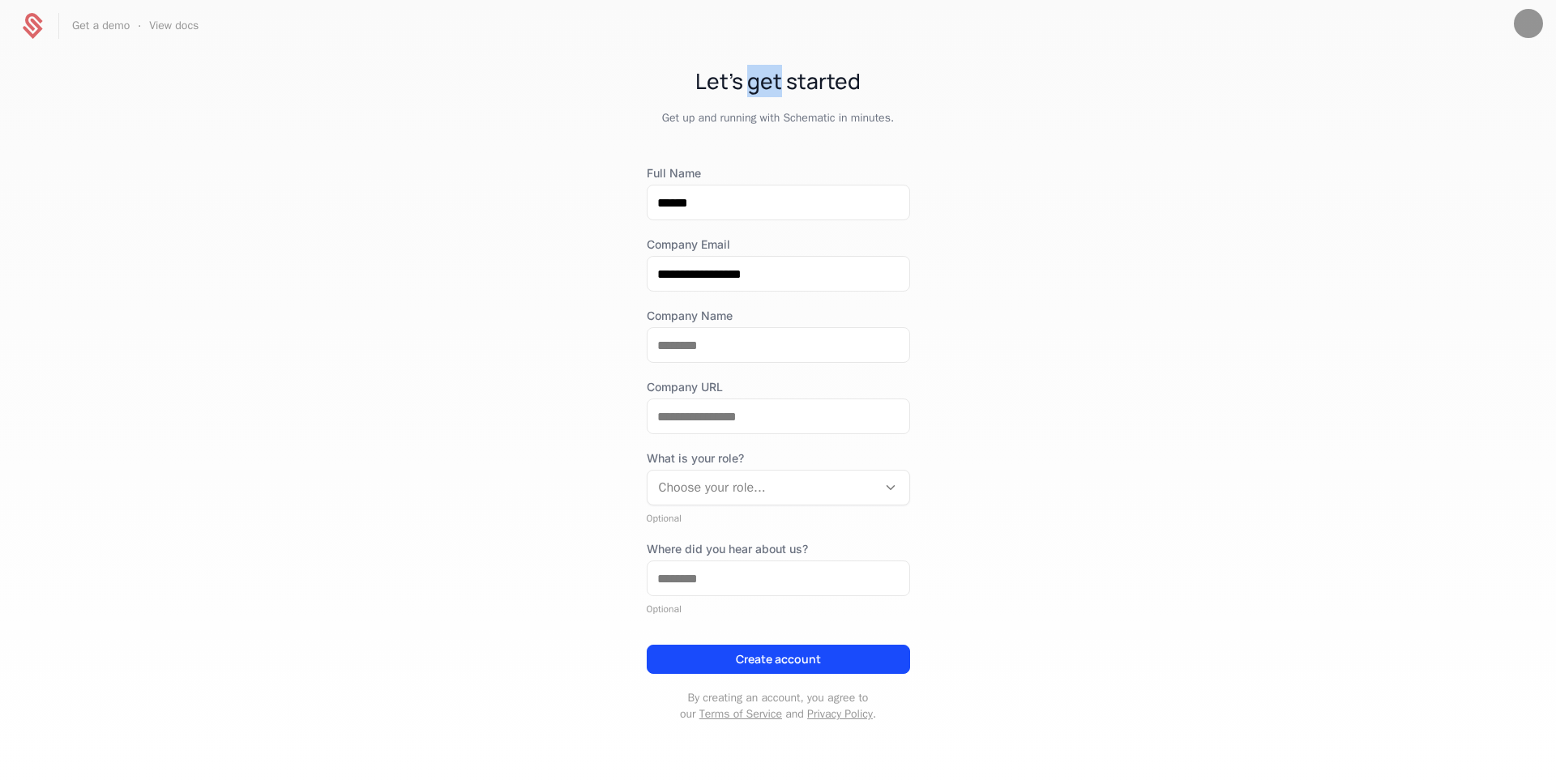 drag, startPoint x: 759, startPoint y: 78, endPoint x: 775, endPoint y: 80, distance: 16.12452 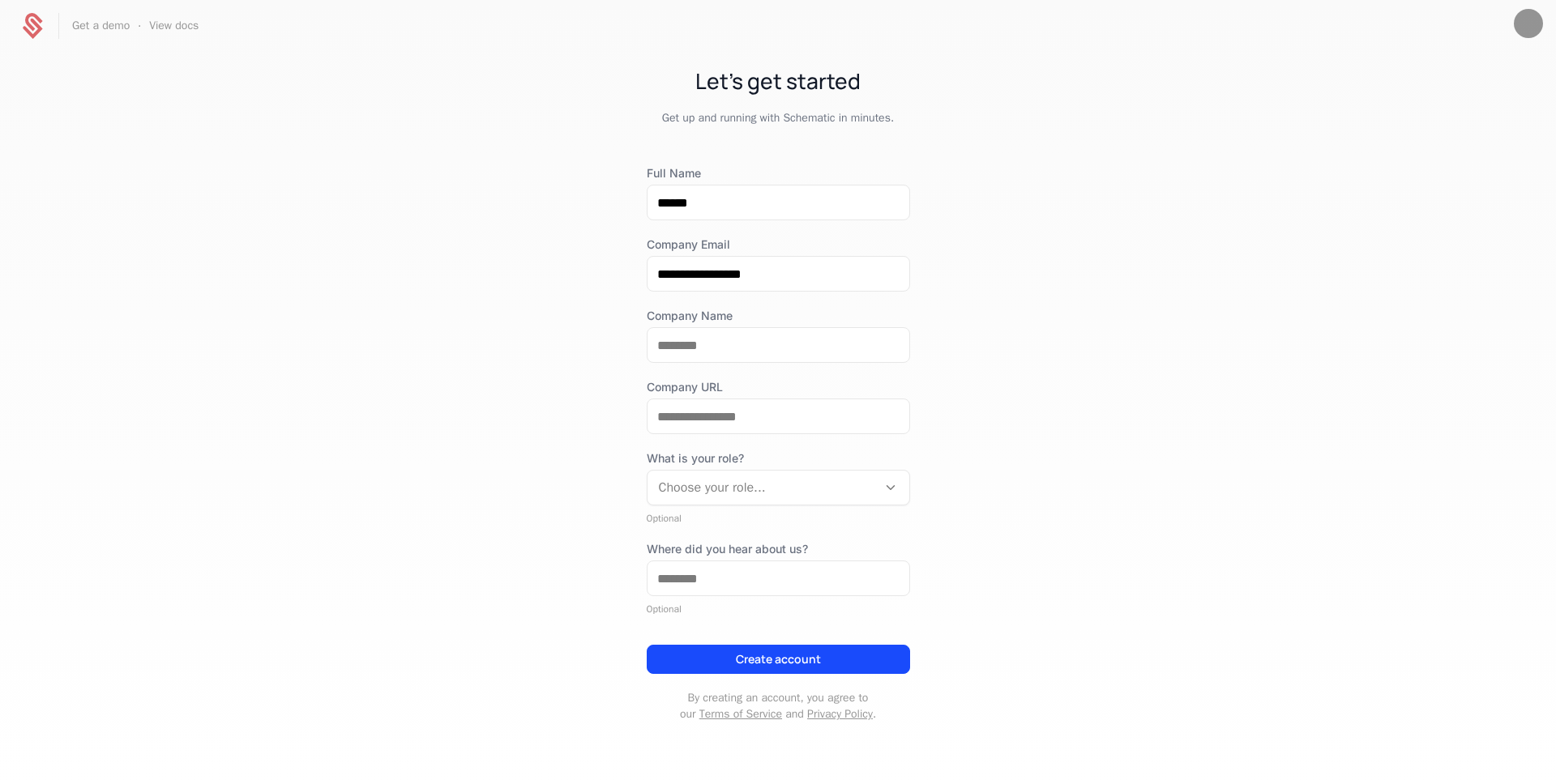 click on "Let's get started" at bounding box center [778, 81] 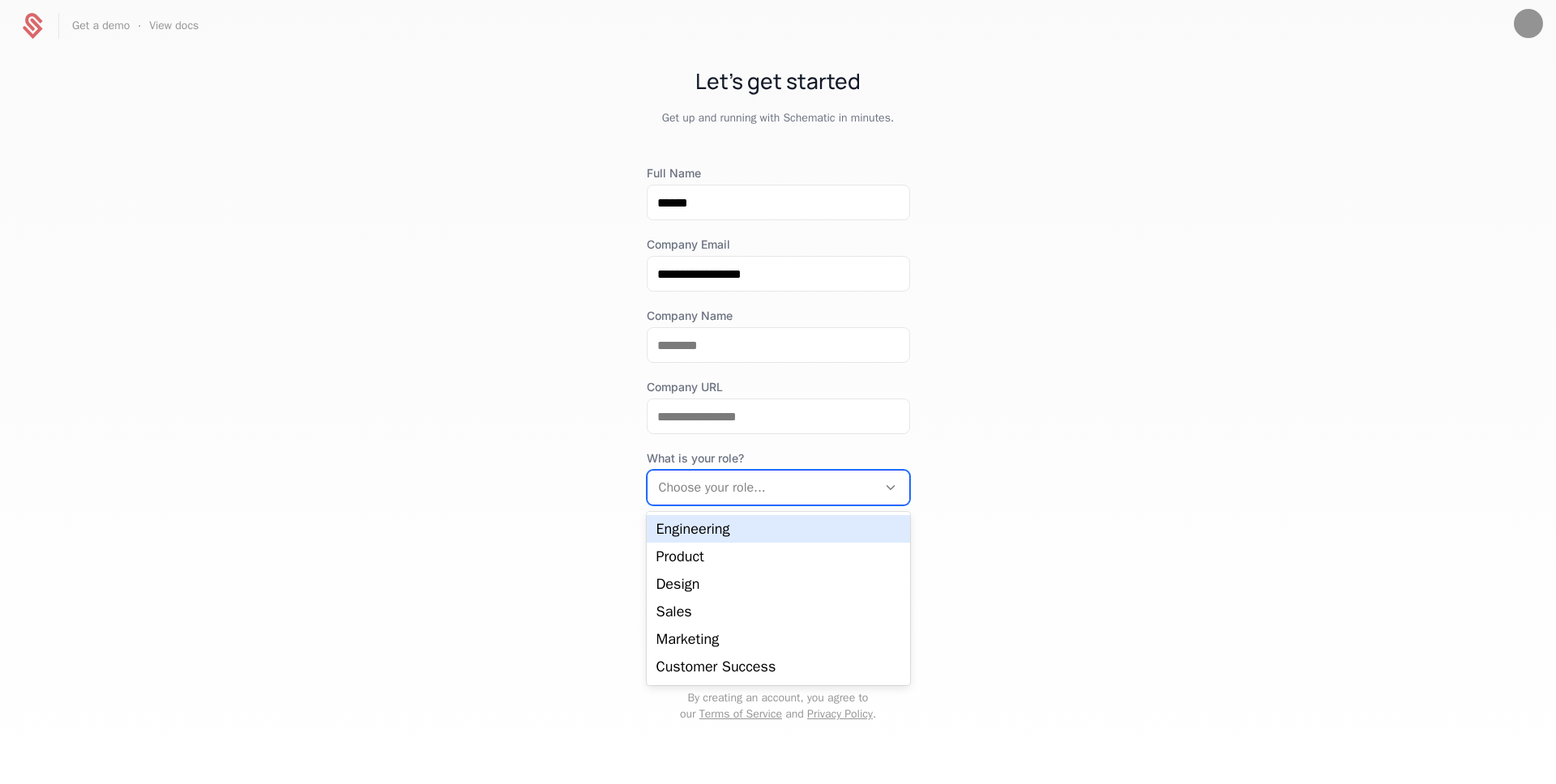click on "Choose your role..." at bounding box center [762, 488] 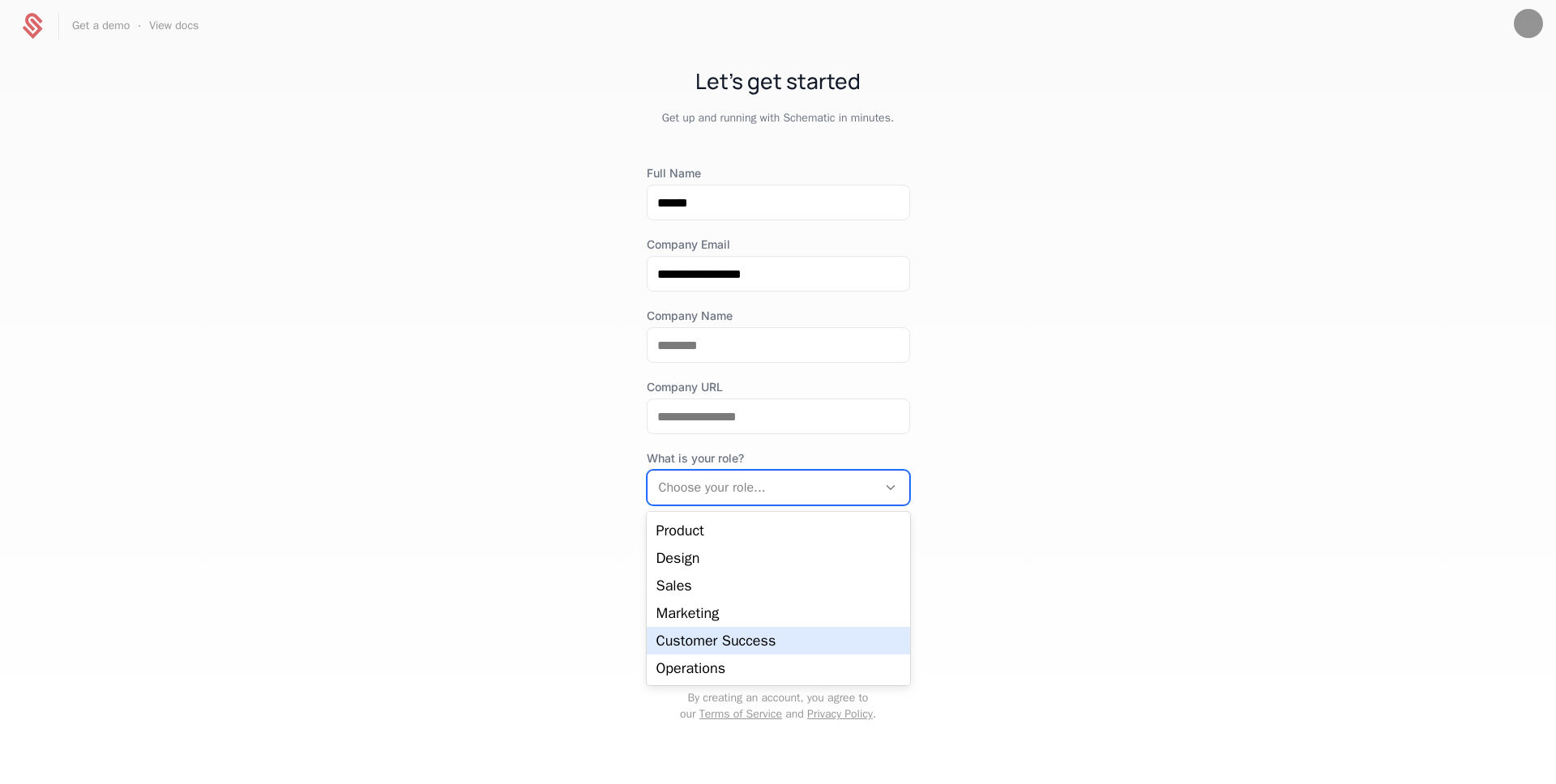 scroll, scrollTop: 0, scrollLeft: 0, axis: both 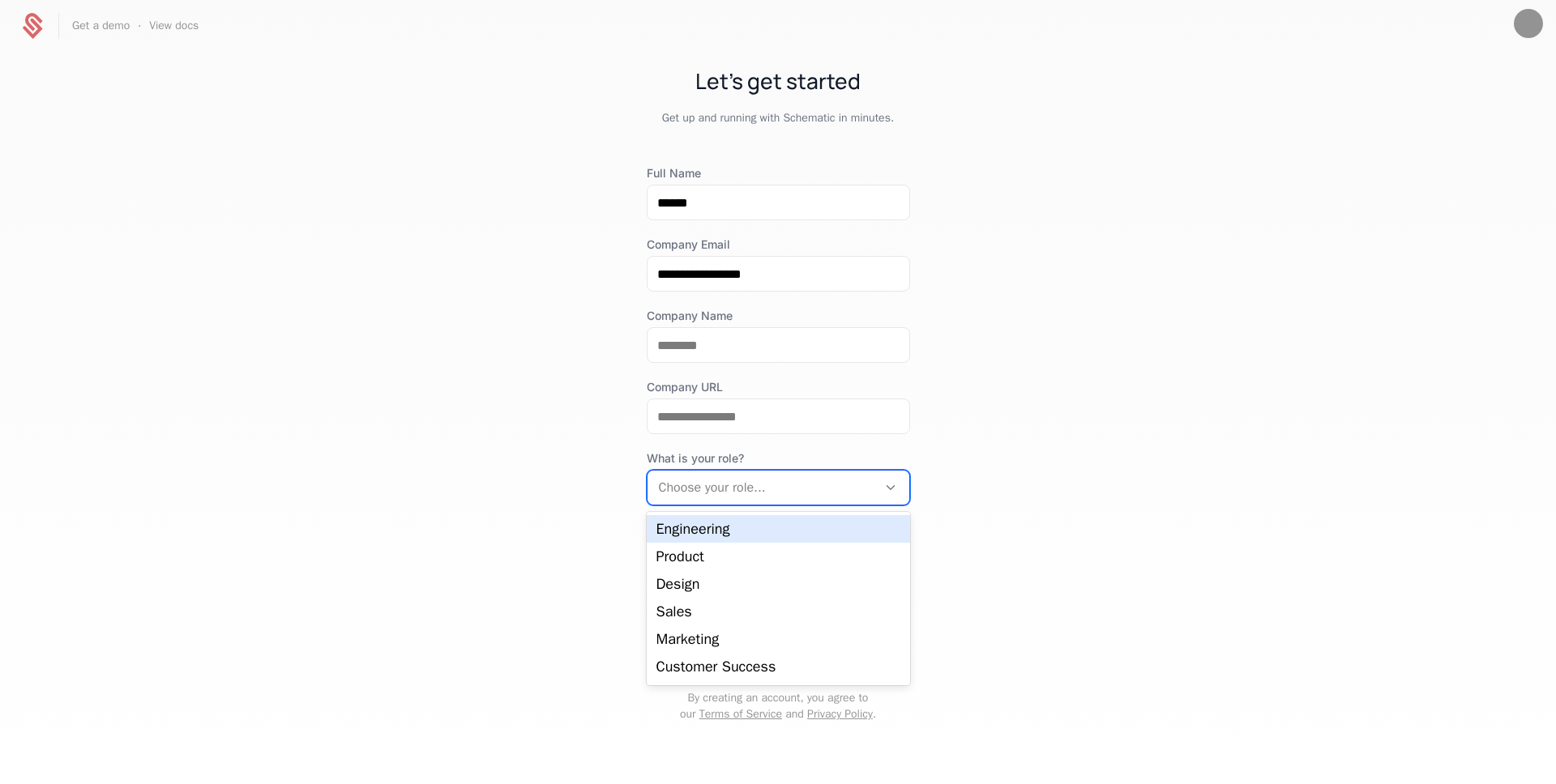 click on "Engineering" at bounding box center (778, 529) 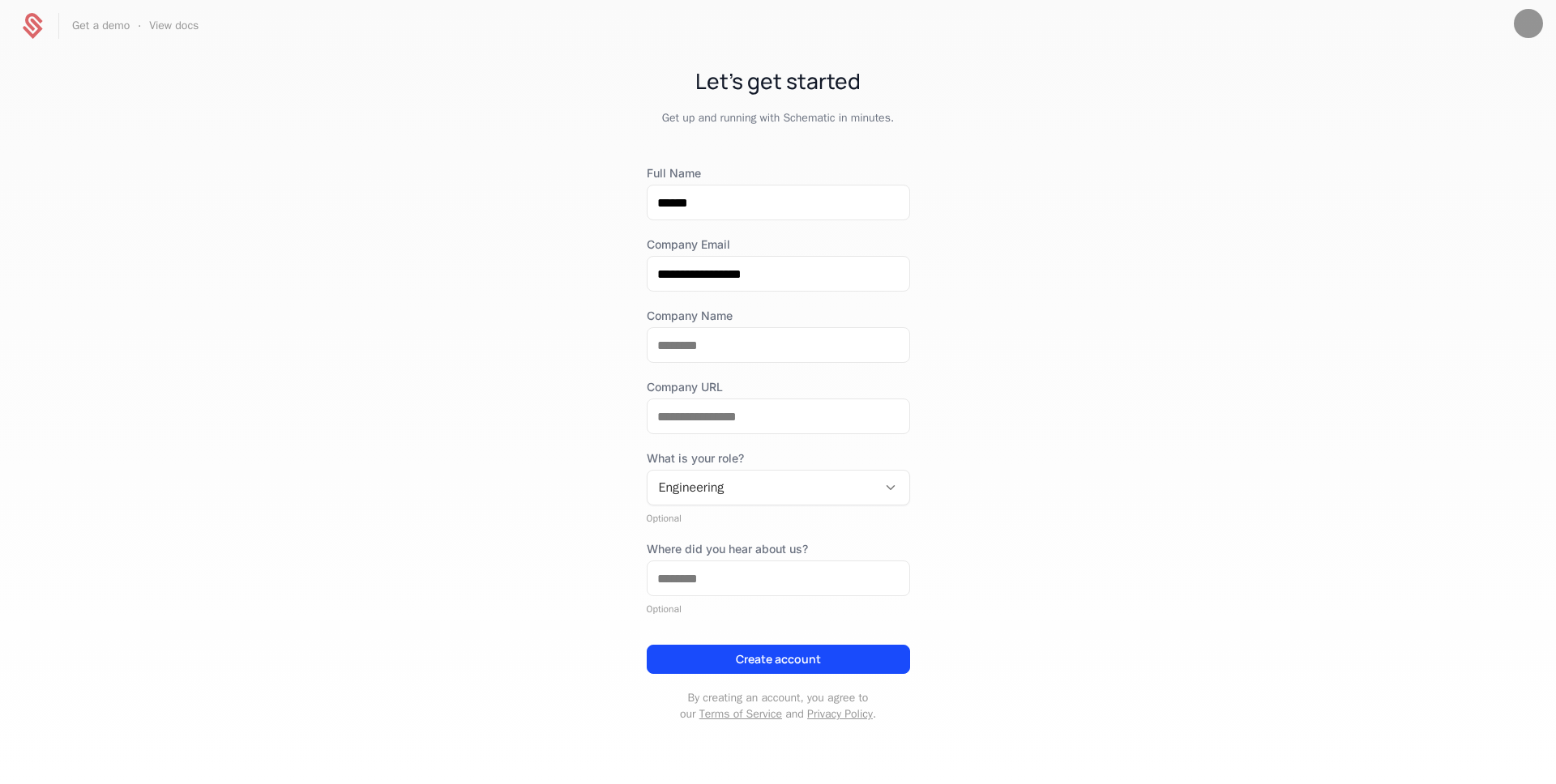drag, startPoint x: 1124, startPoint y: 485, endPoint x: 998, endPoint y: 475, distance: 126.3962 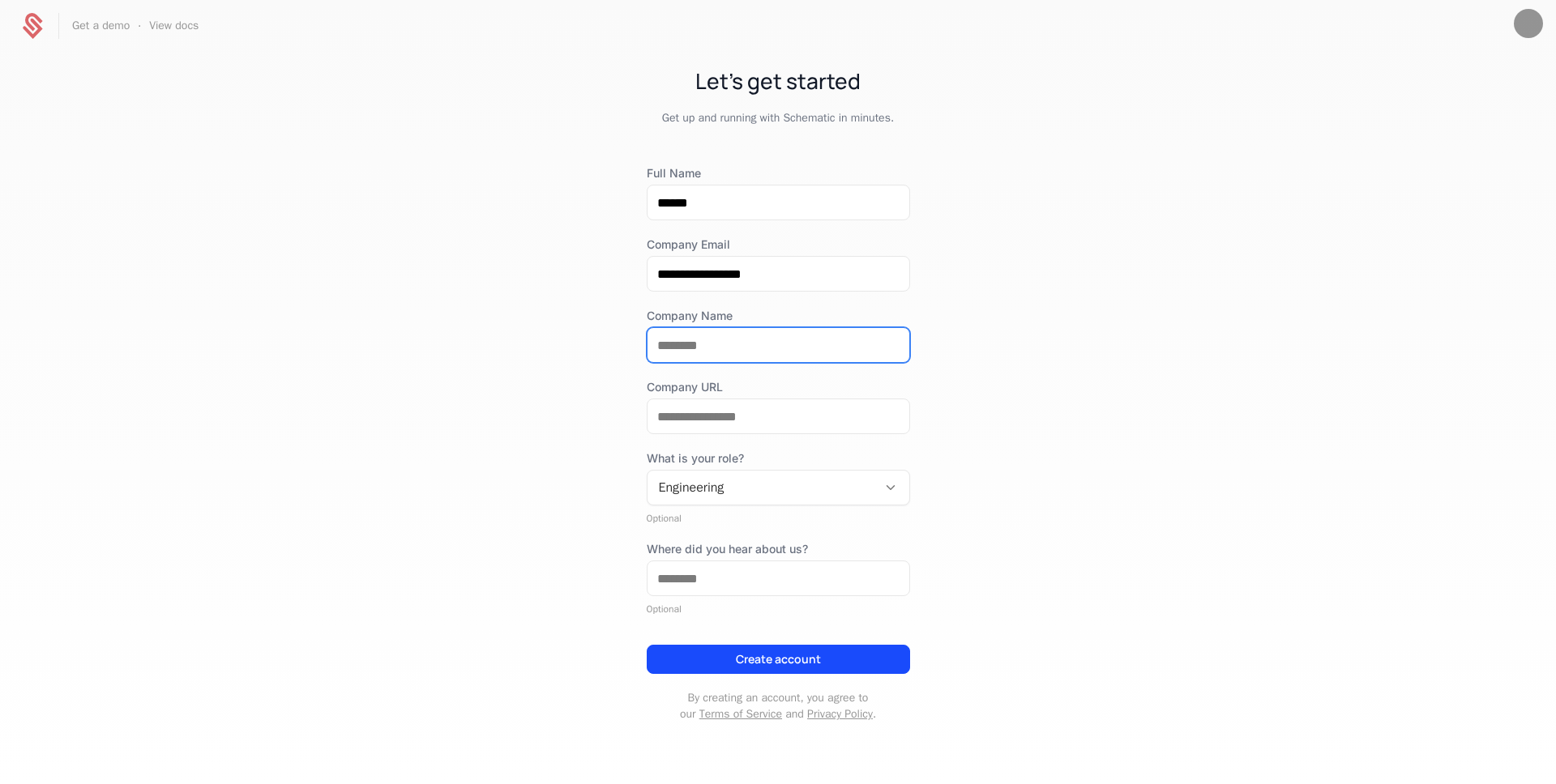click on "Company Name" at bounding box center [778, 345] 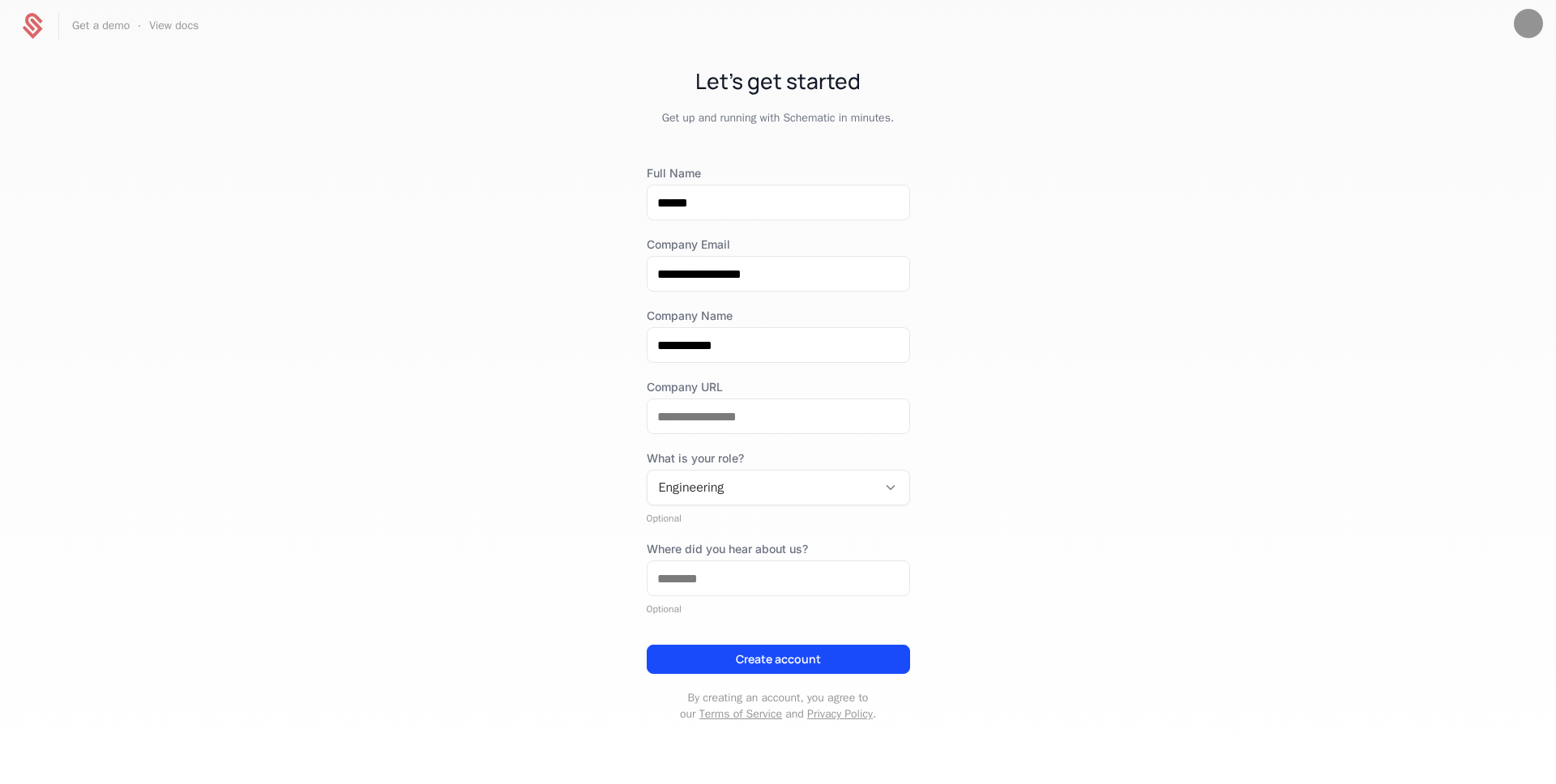 click on "**********" at bounding box center [778, 410] 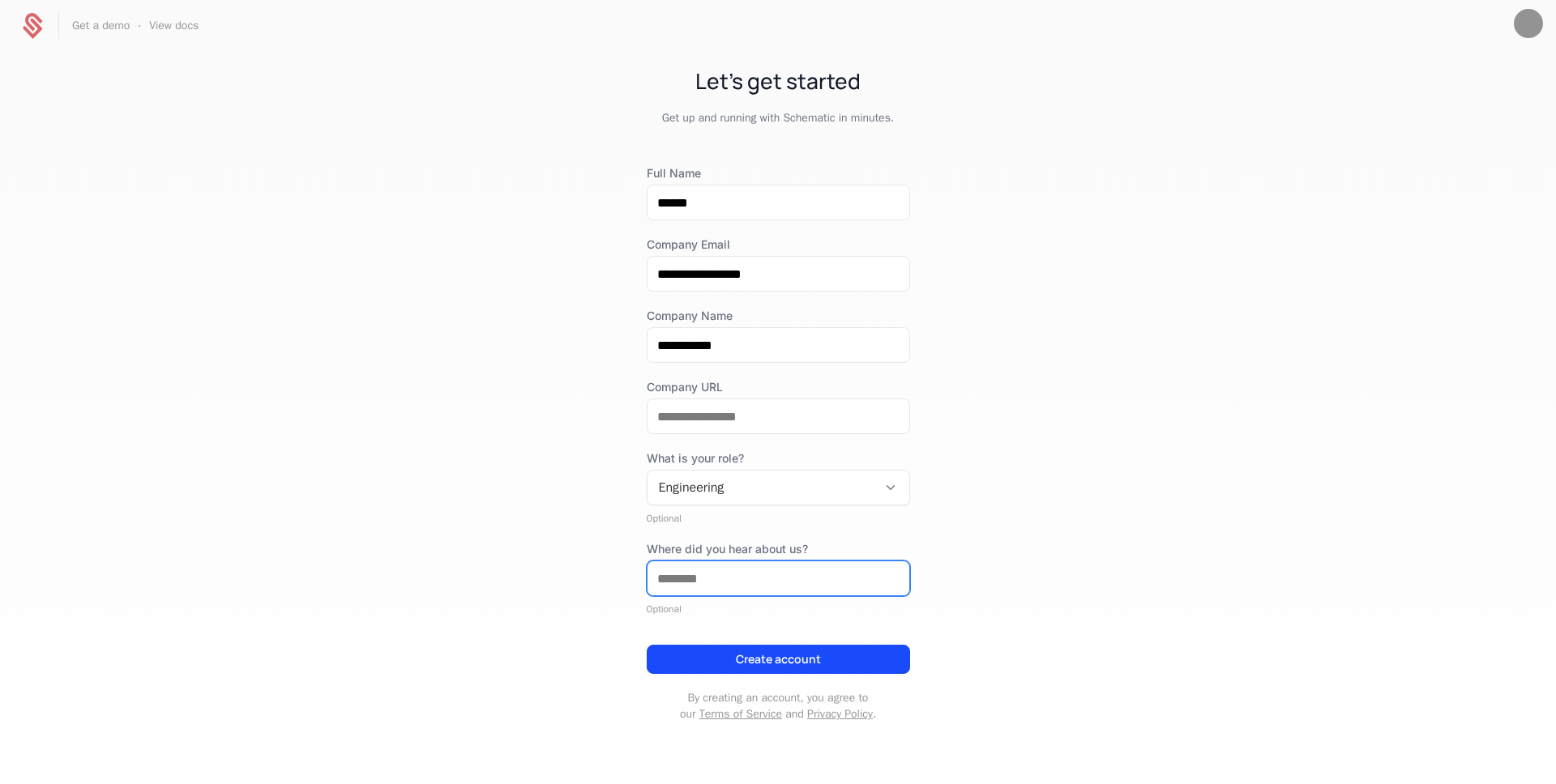 click on "Where did you hear about us?" at bounding box center (778, 578) 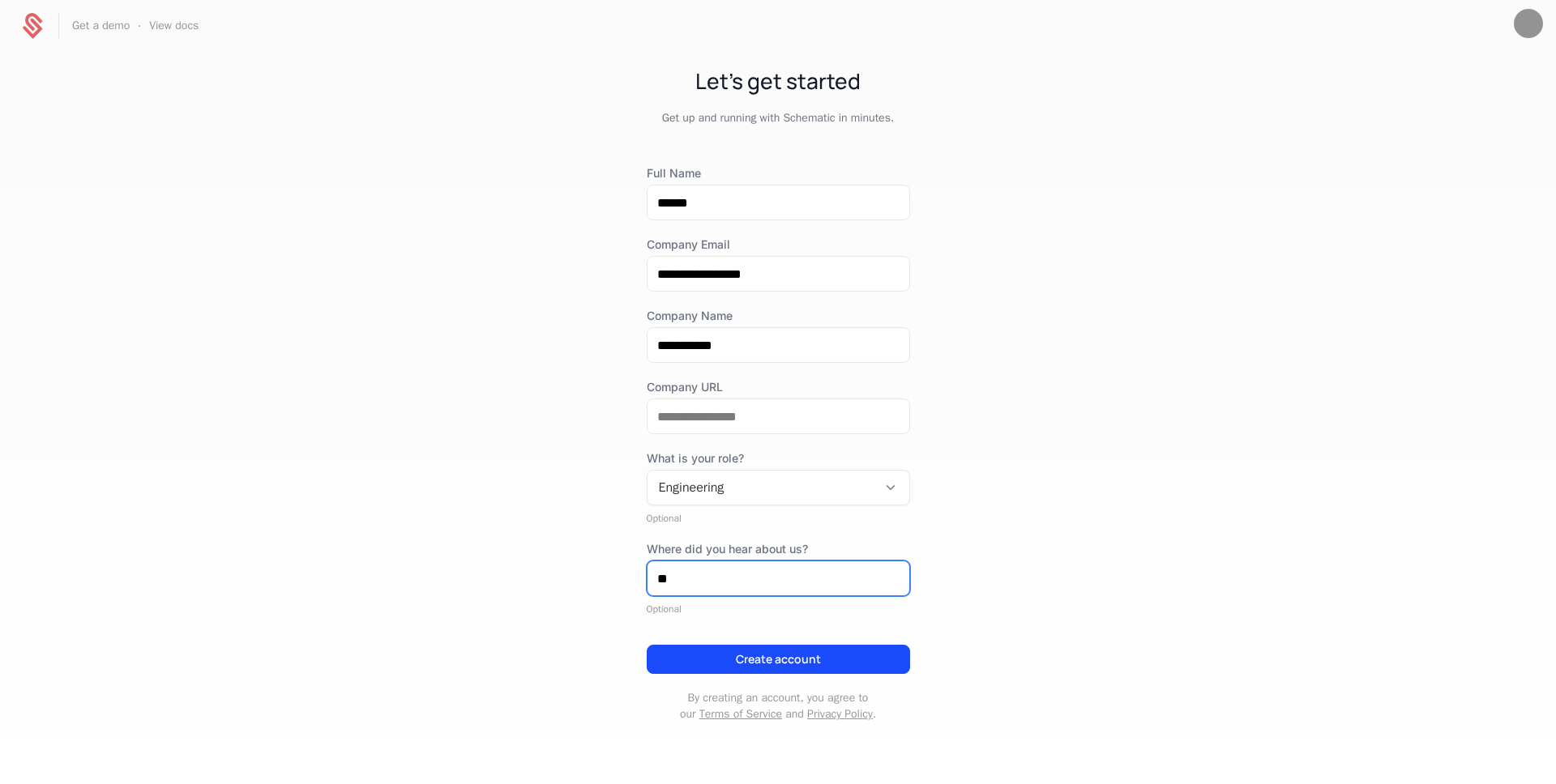 type on "*" 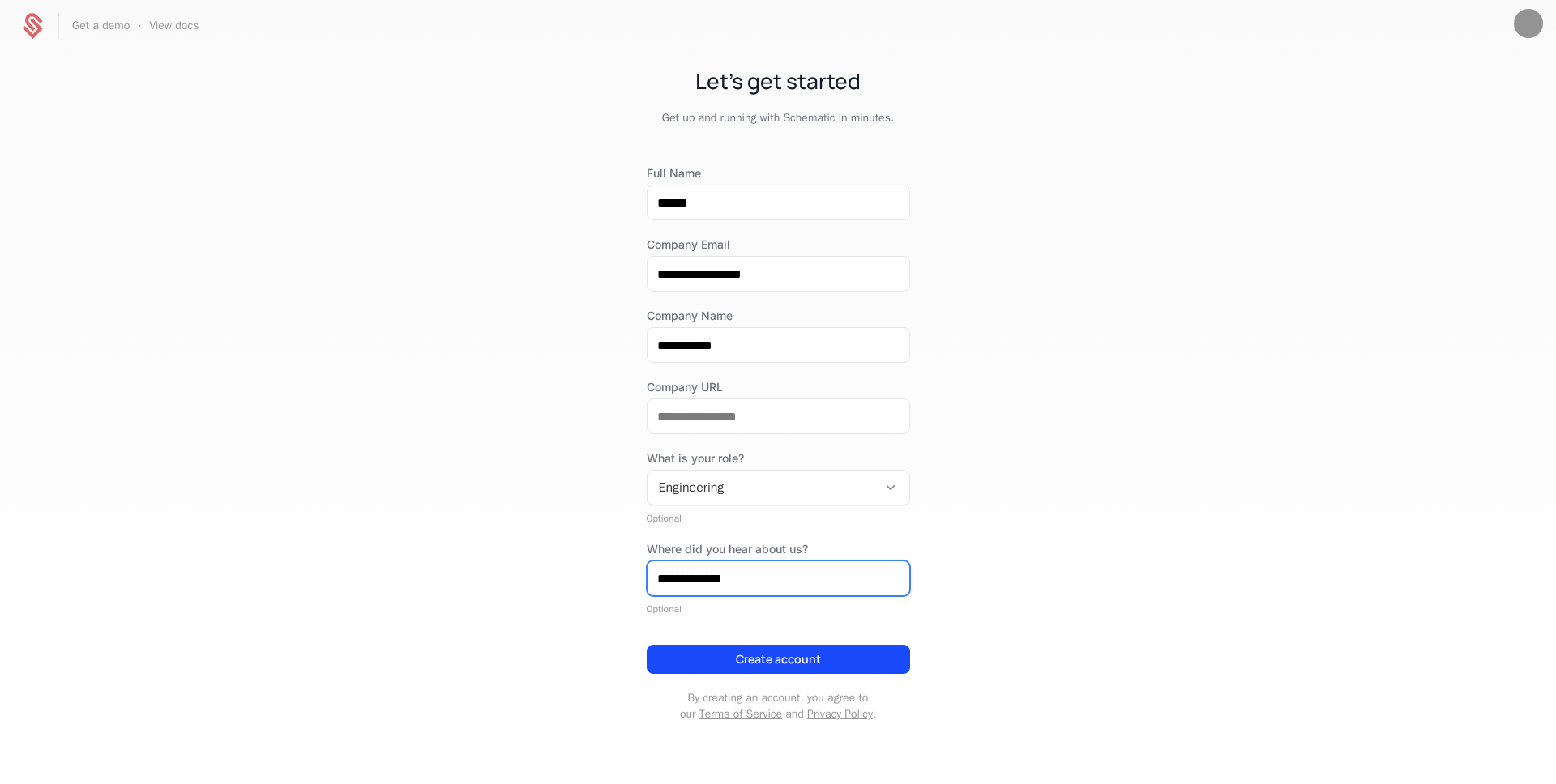 type on "**********" 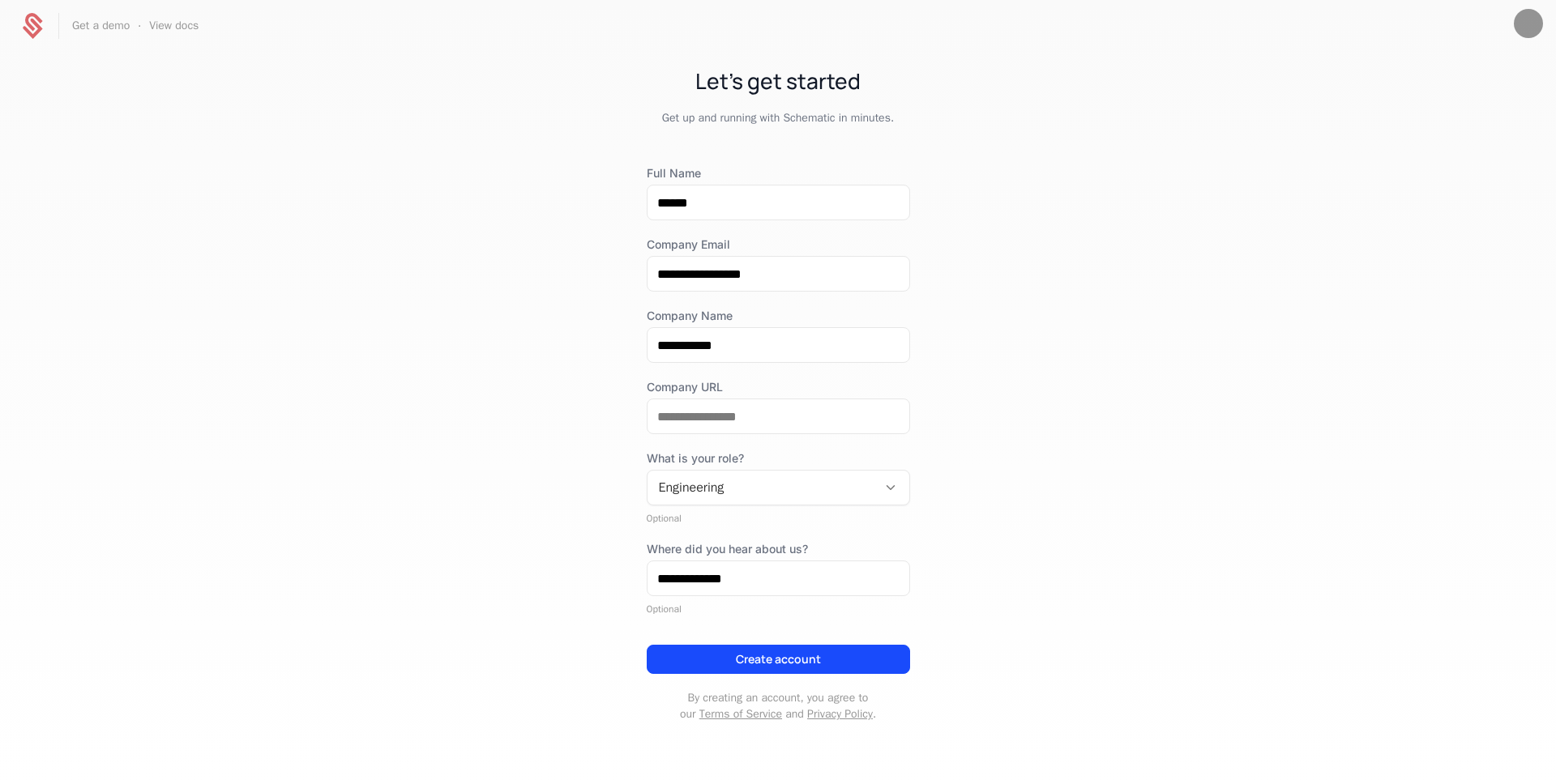 click on "Where did you hear about us?" at bounding box center (778, 549) 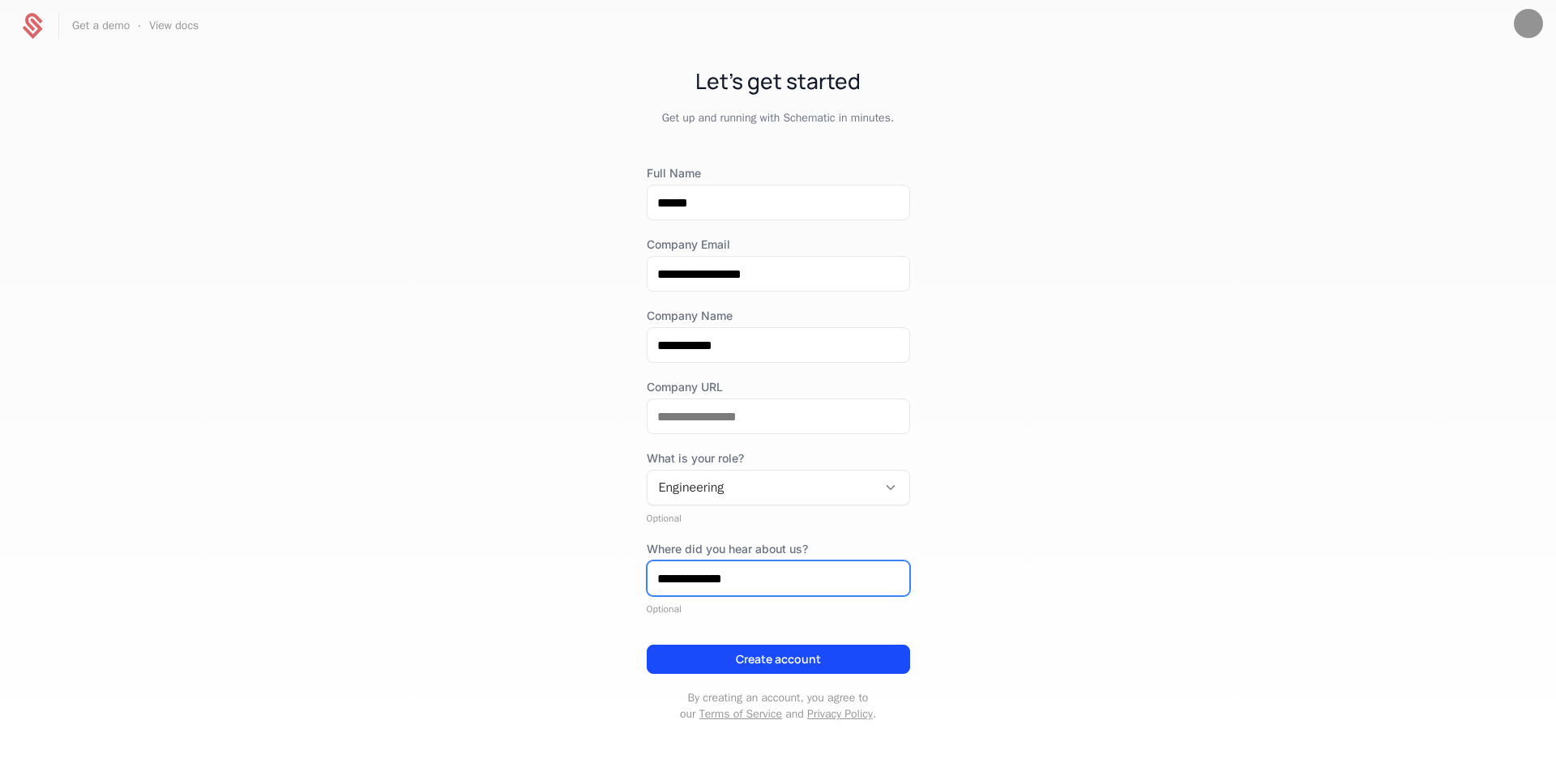 click on "**********" at bounding box center (778, 578) 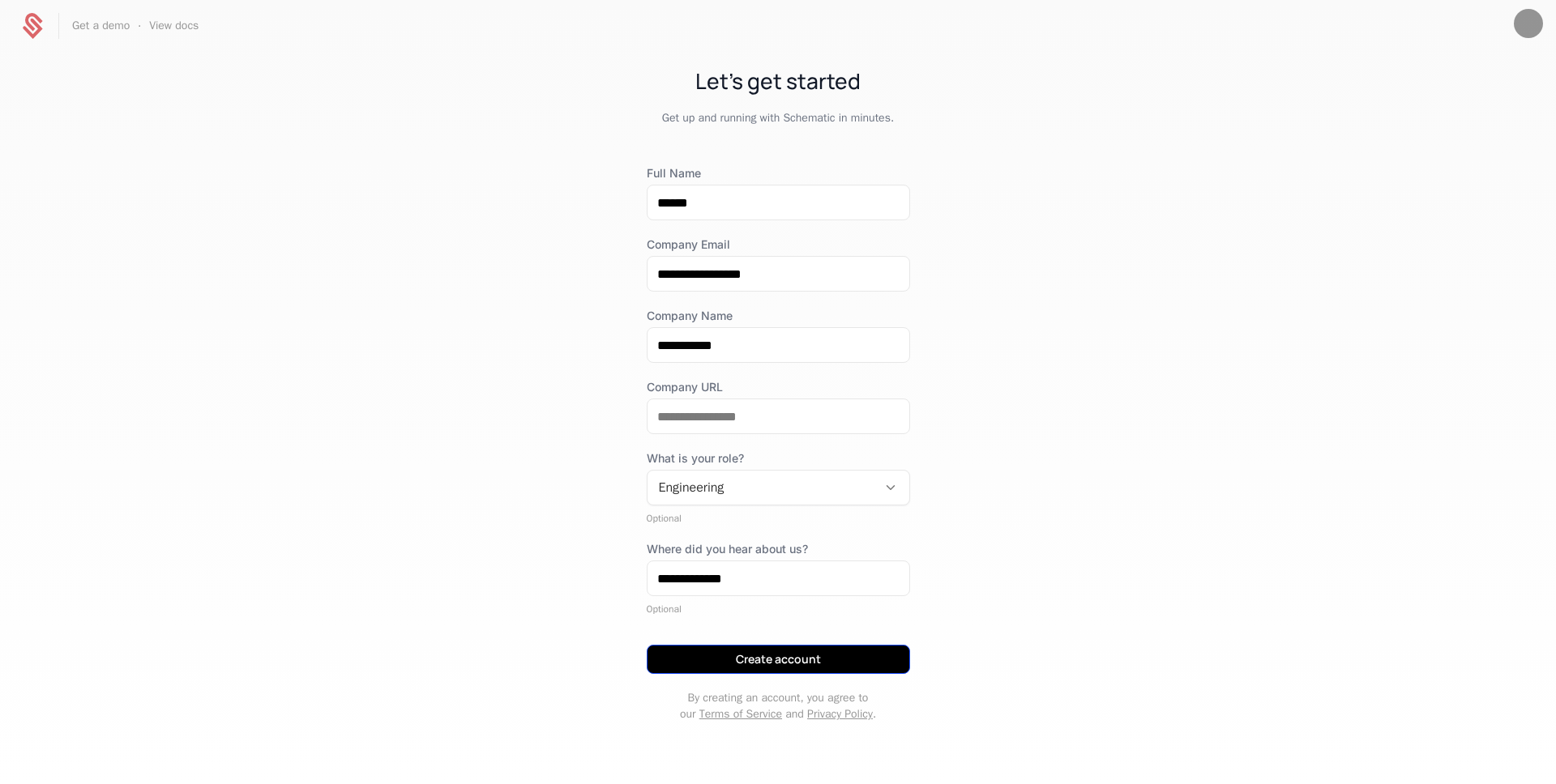 click on "Create account" at bounding box center [778, 659] 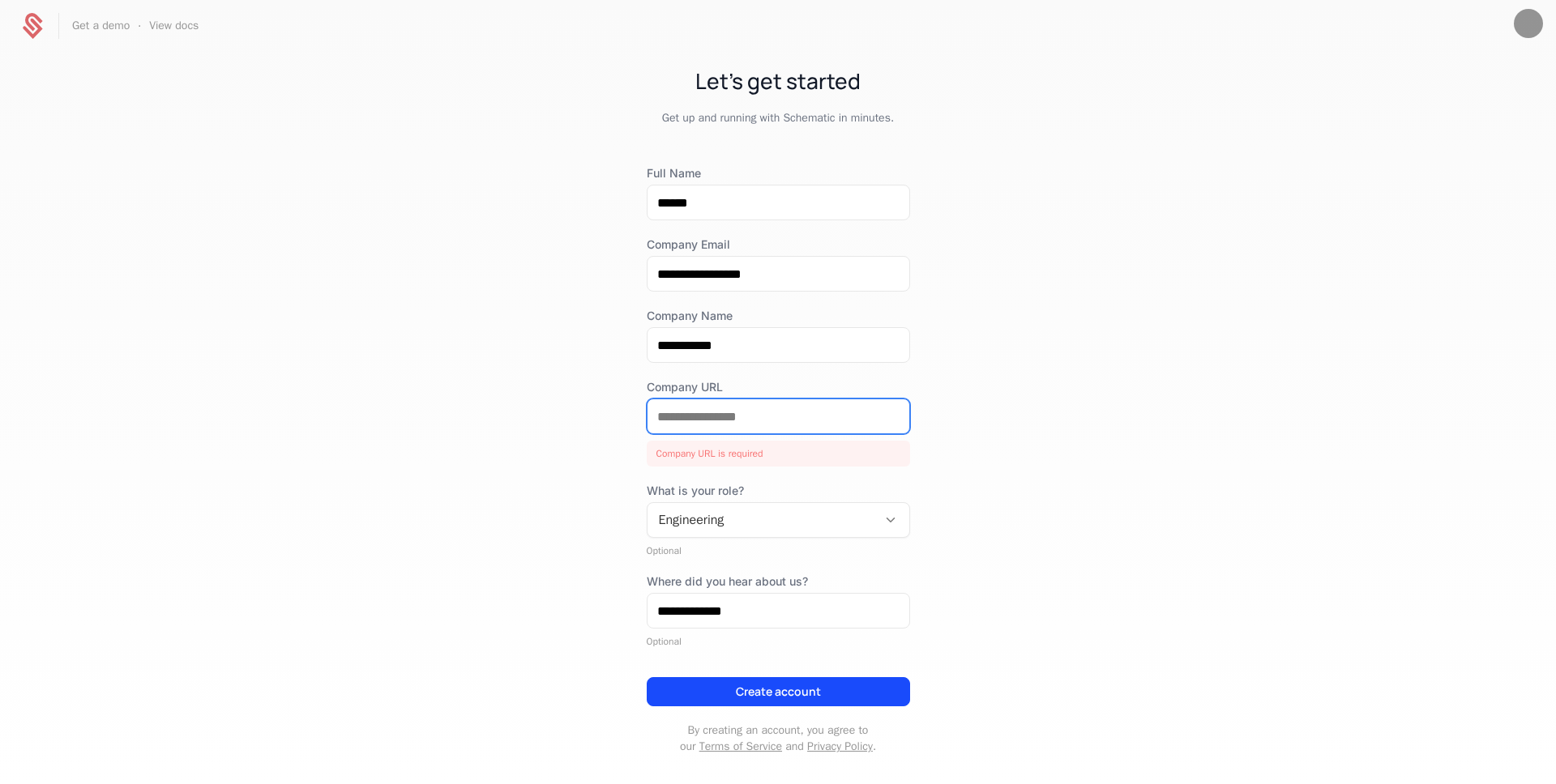 click on "Company URL" at bounding box center (778, 416) 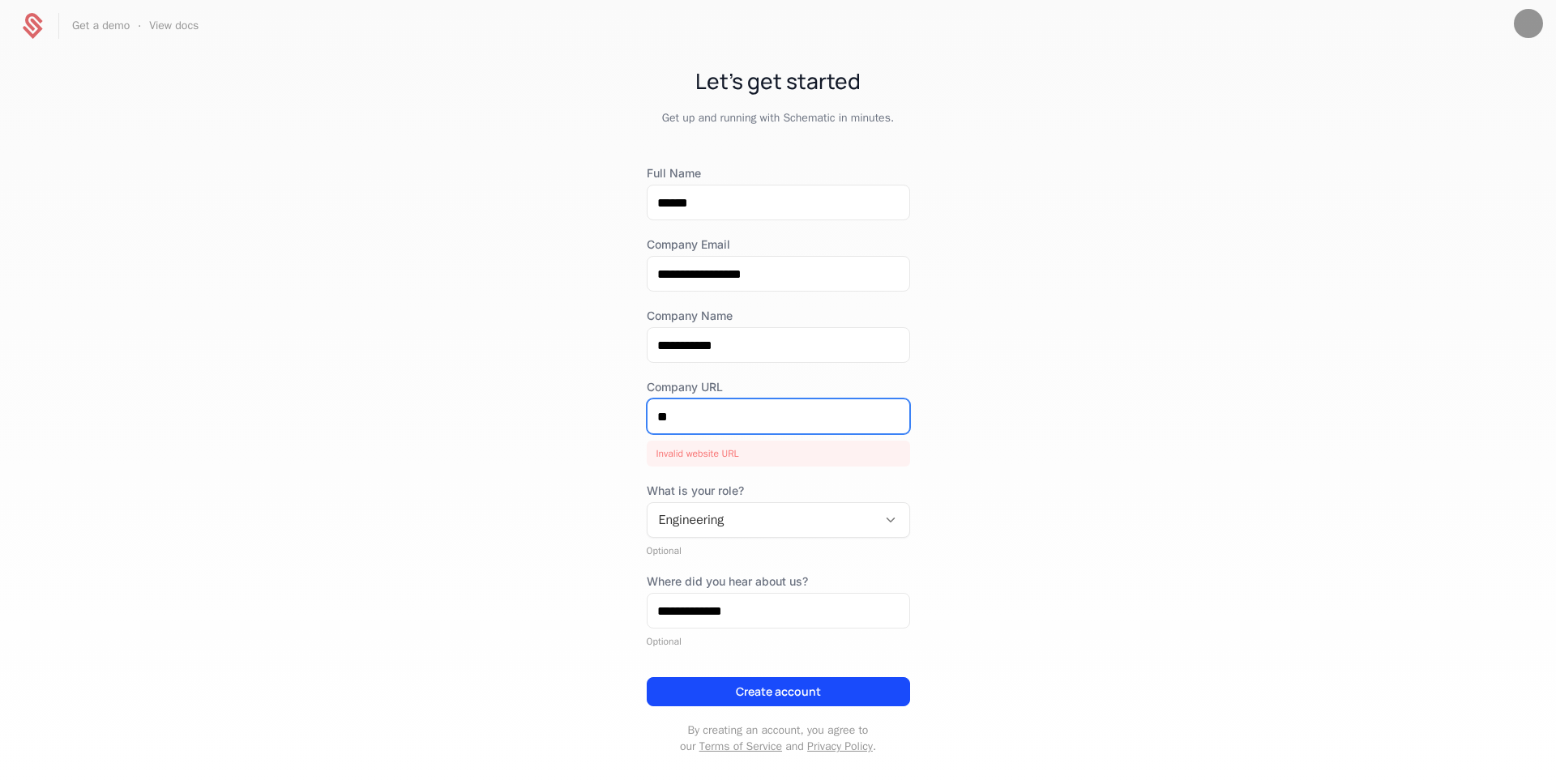 type on "*" 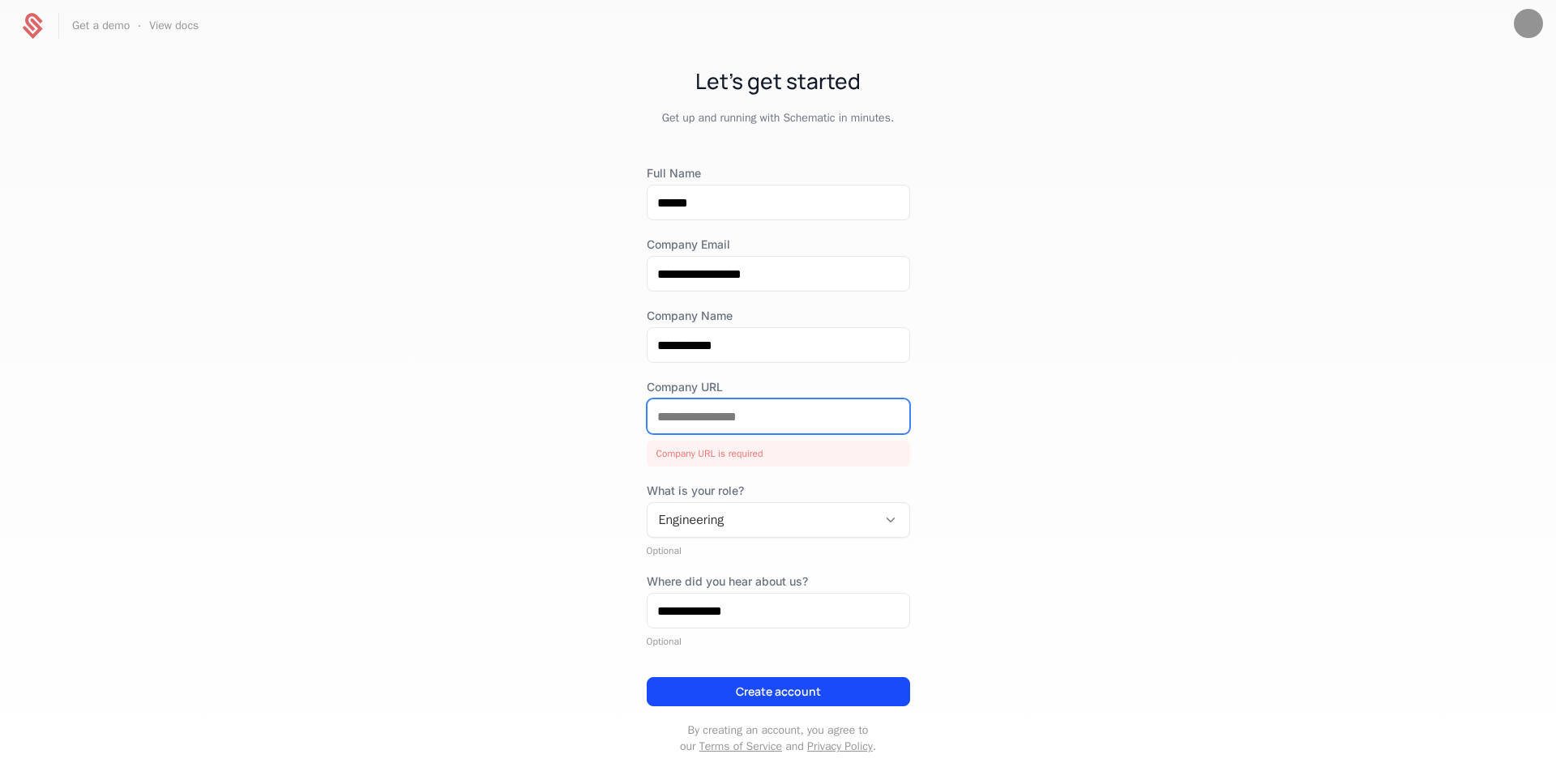 paste on "**********" 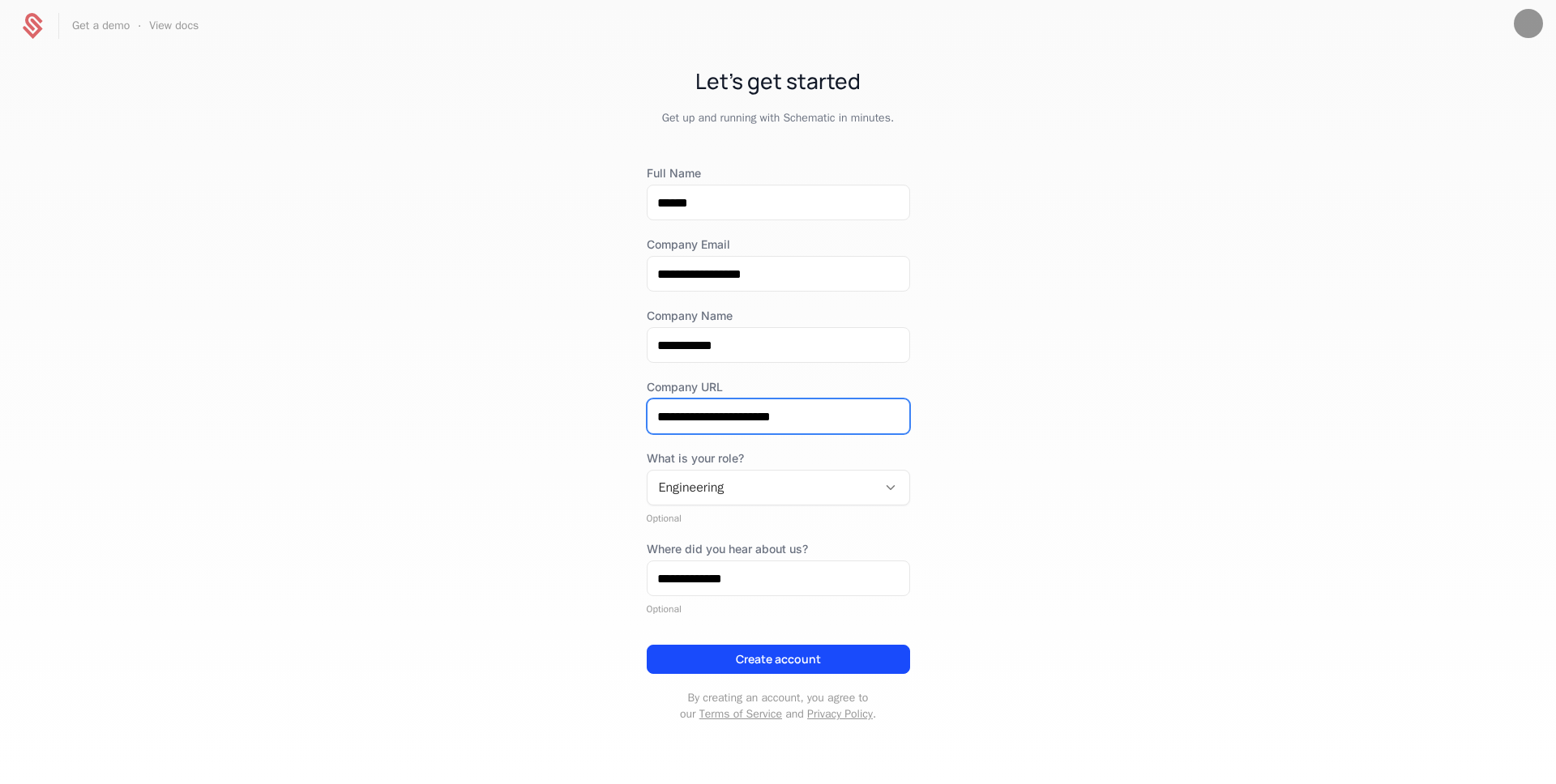 type on "**********" 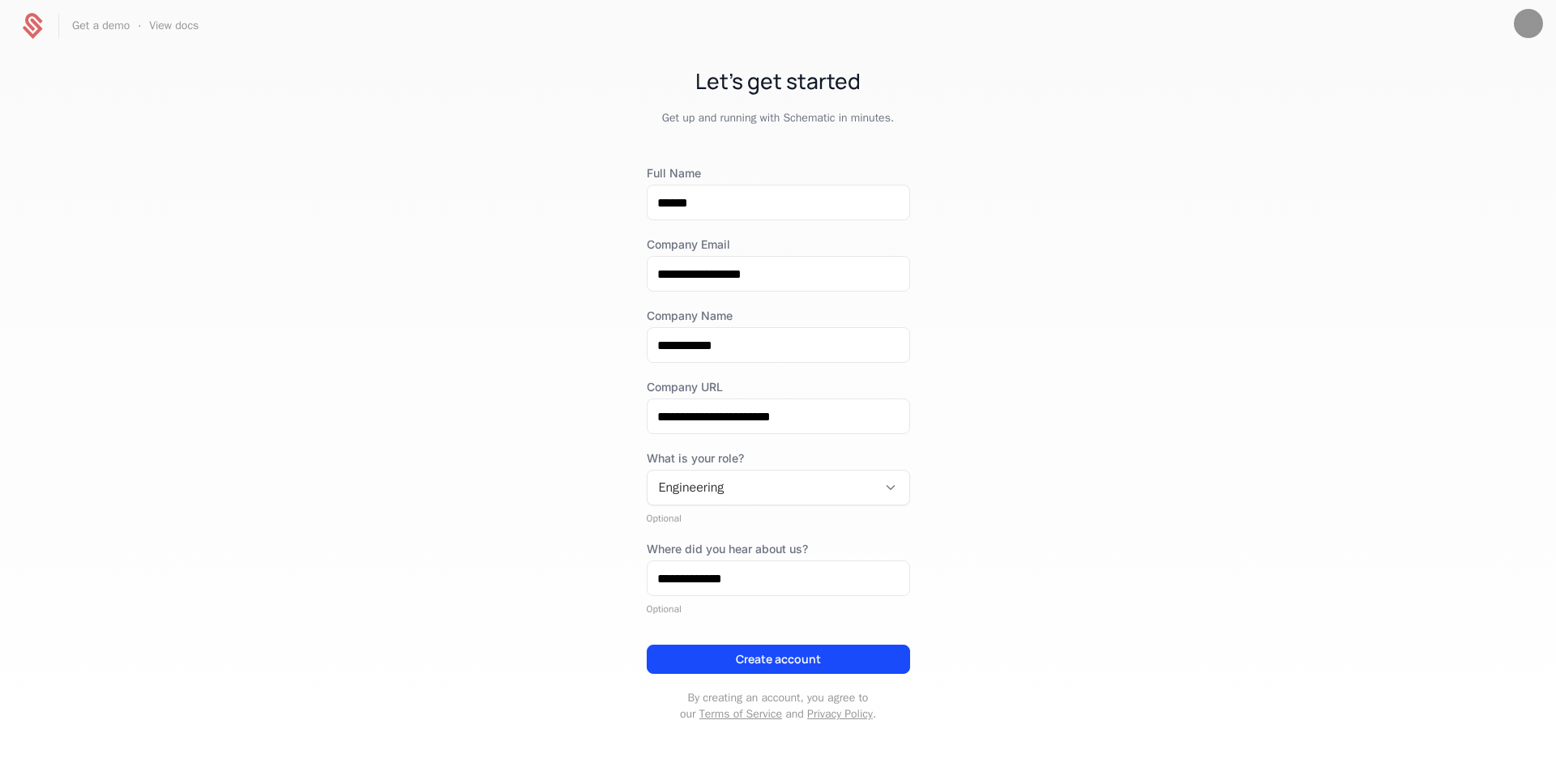 click on "**********" at bounding box center [778, 410] 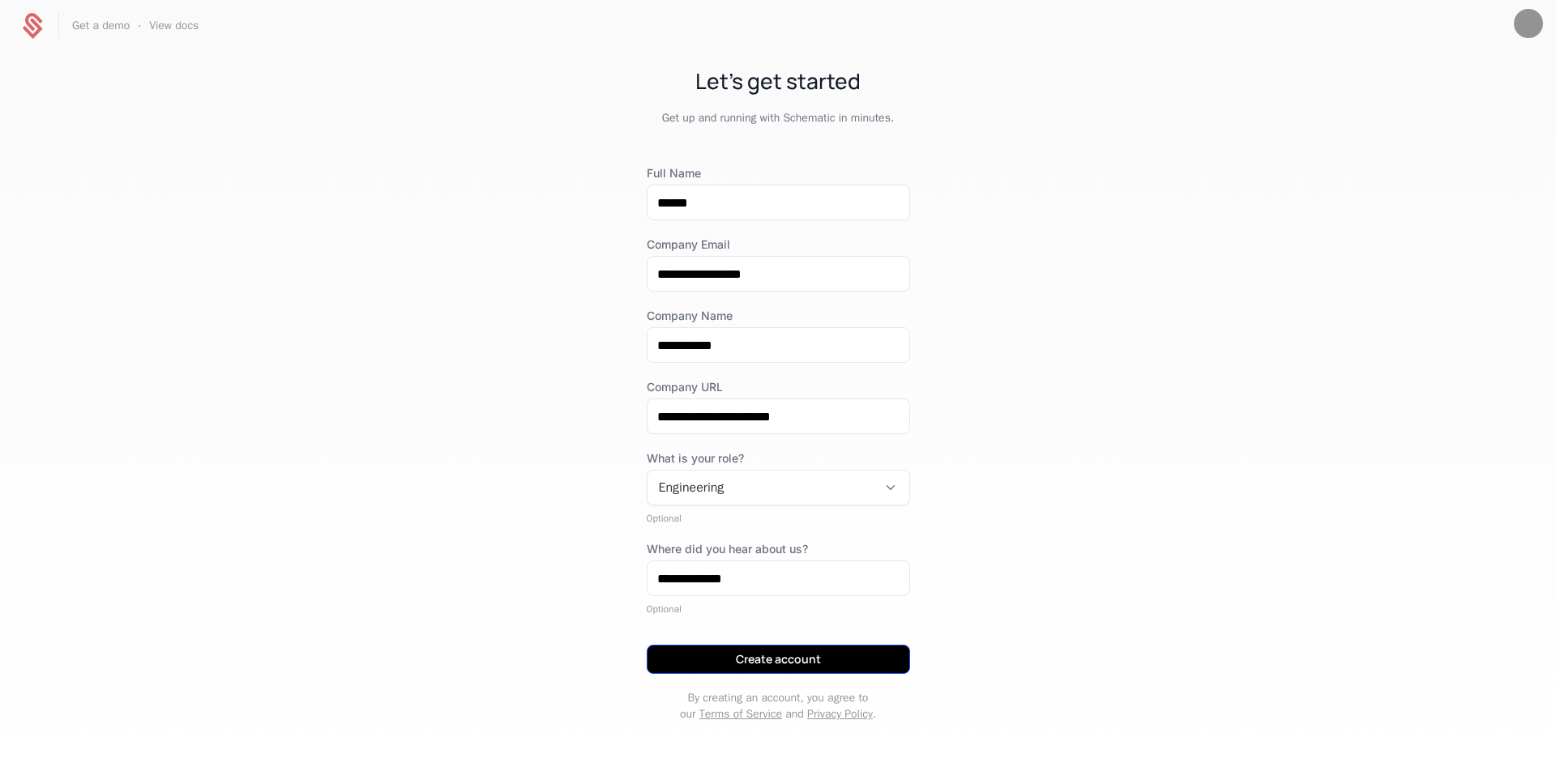 click on "Create account" at bounding box center [778, 659] 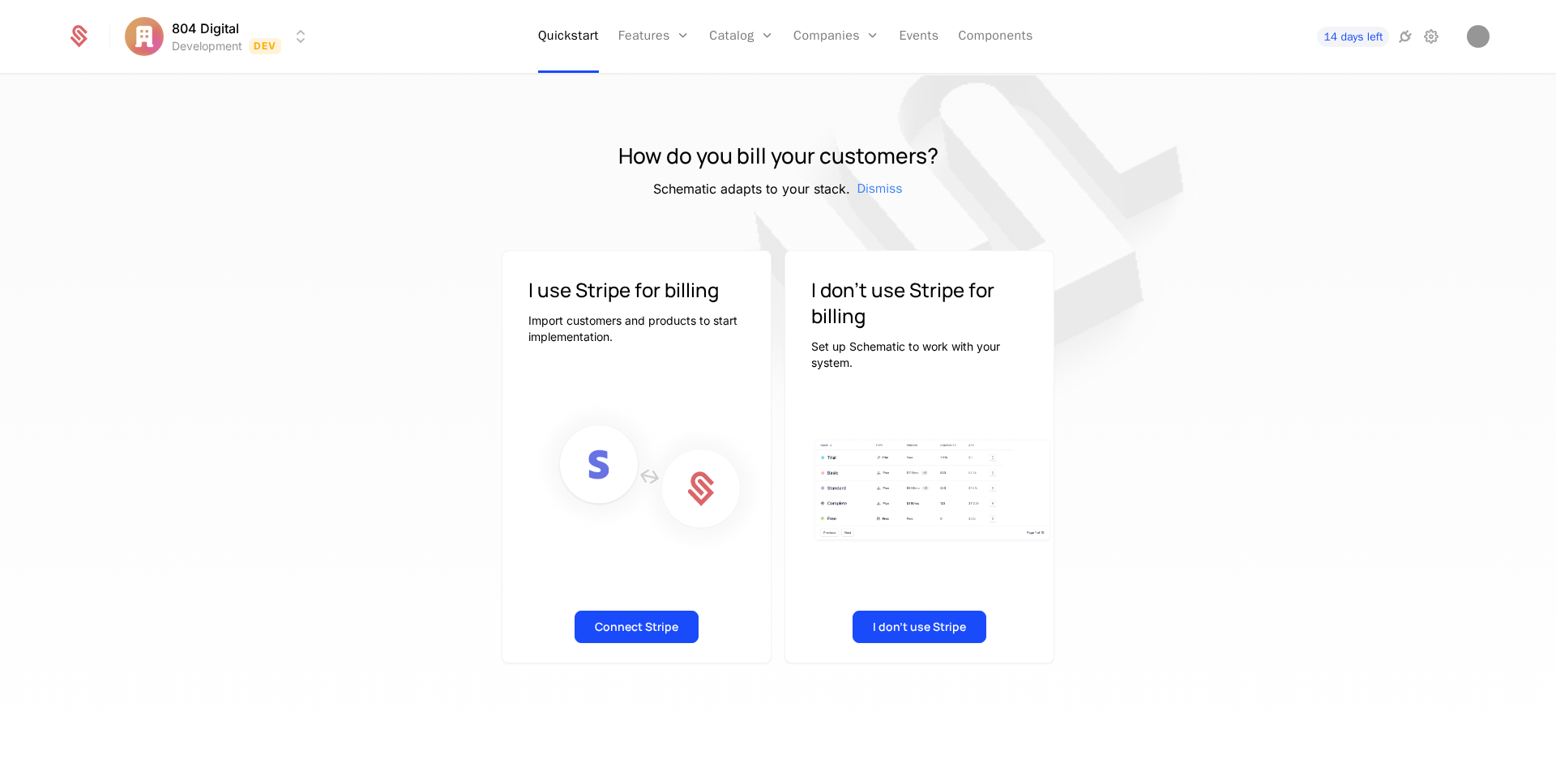 click on "How do you bill your customers?" at bounding box center (778, 156) 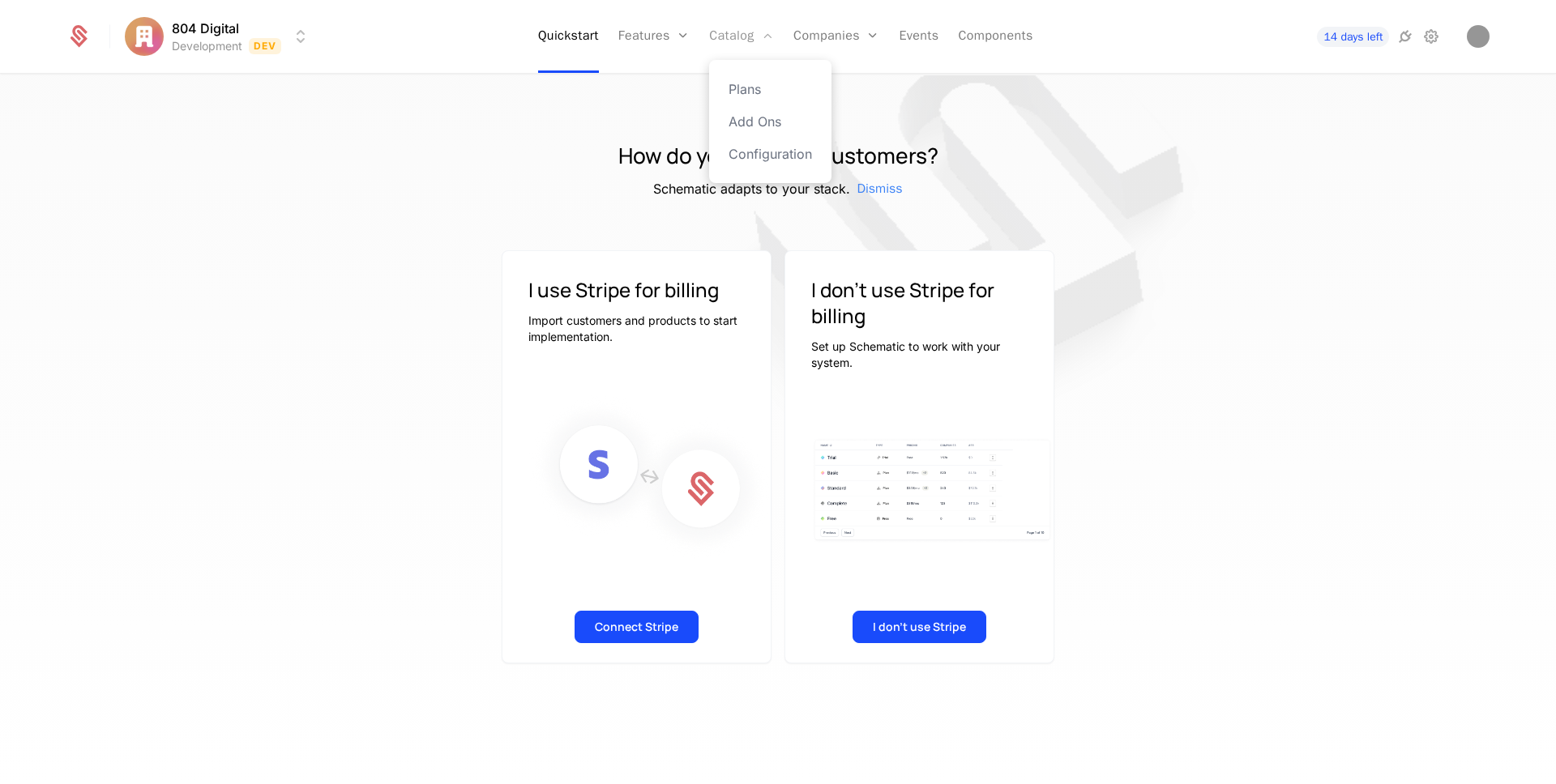 click on "Catalog" at bounding box center (742, 36) 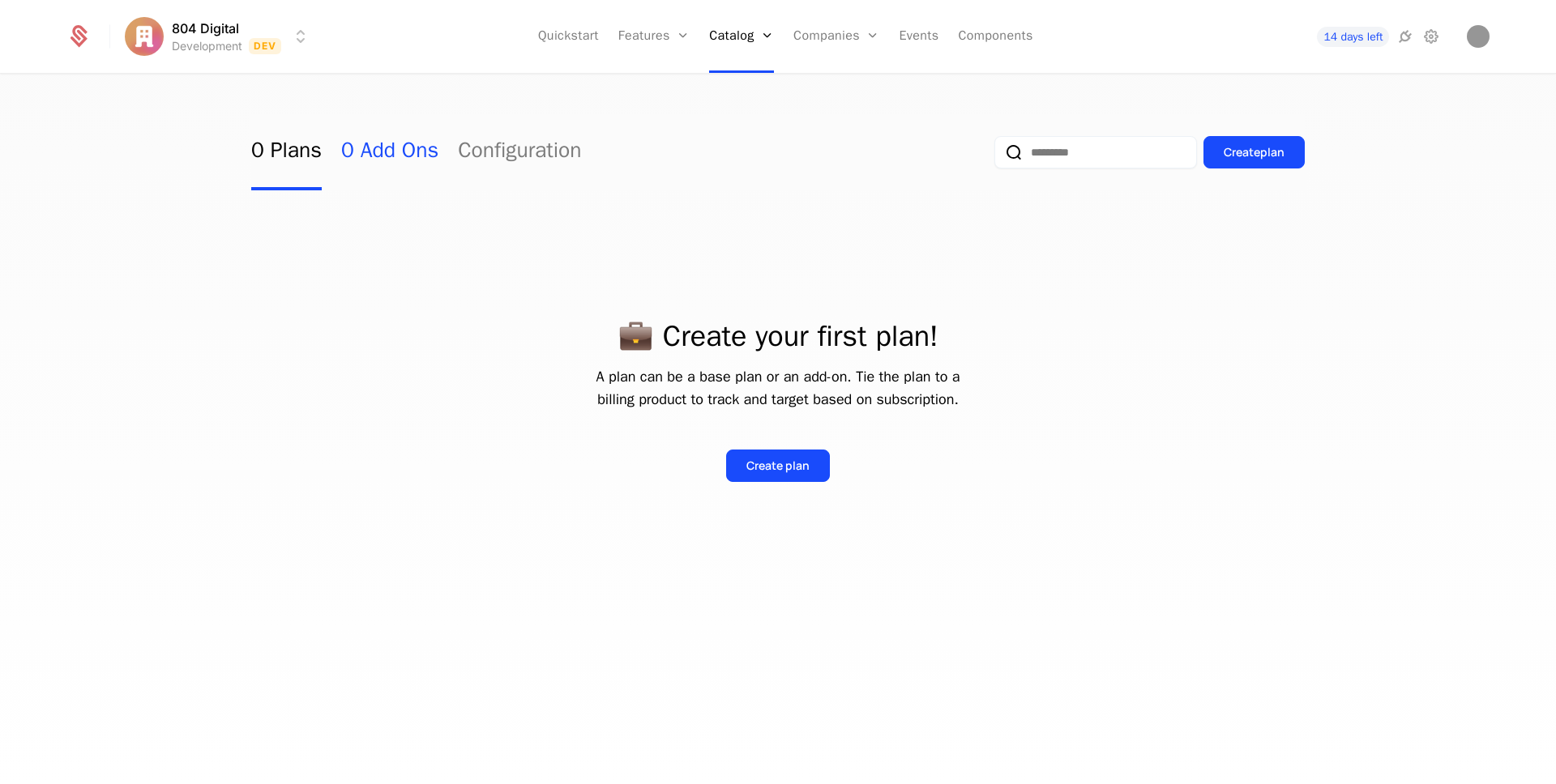 click on "0 Add Ons" at bounding box center (390, 152) 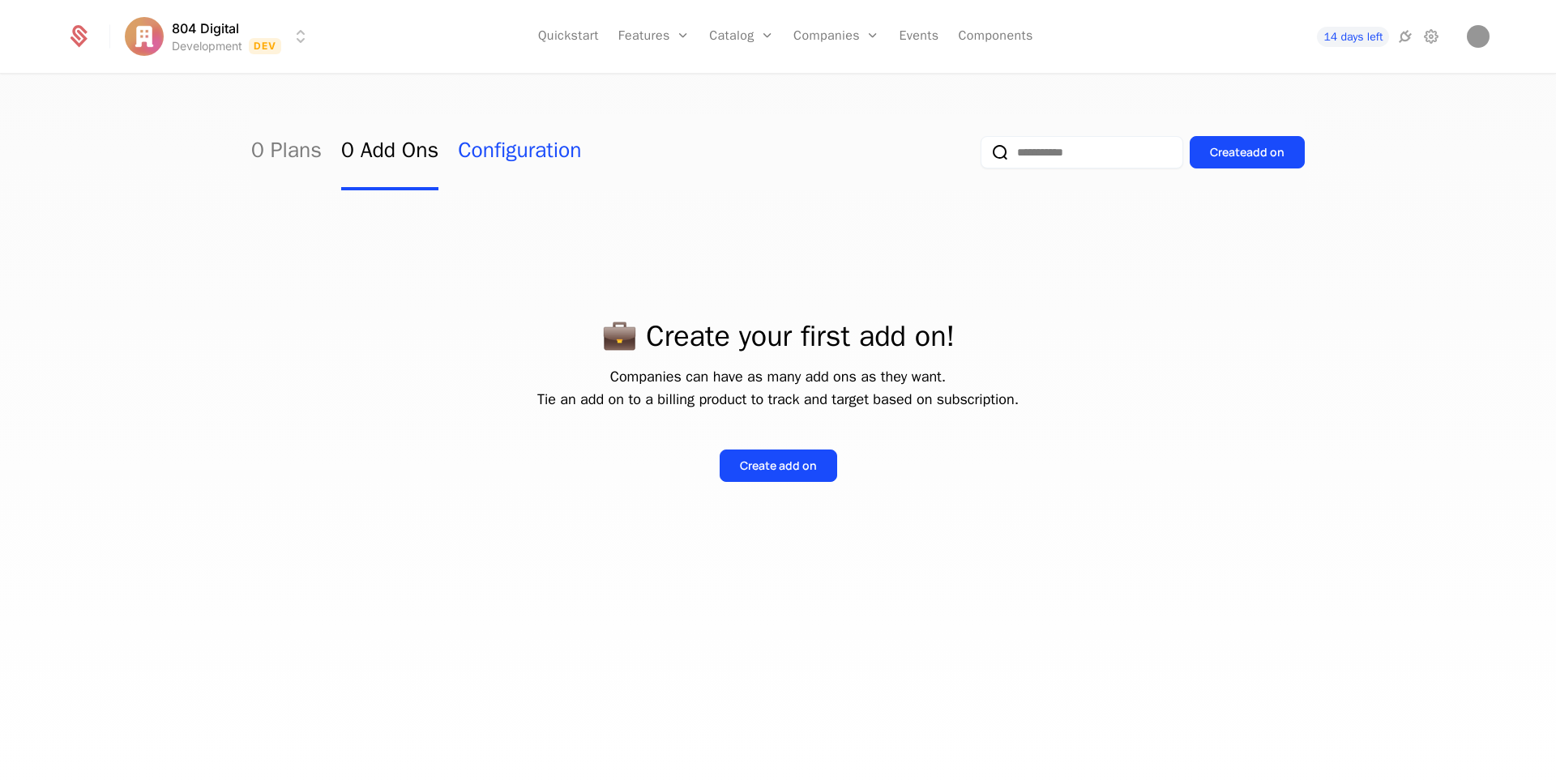 click on "Configuration" at bounding box center (519, 152) 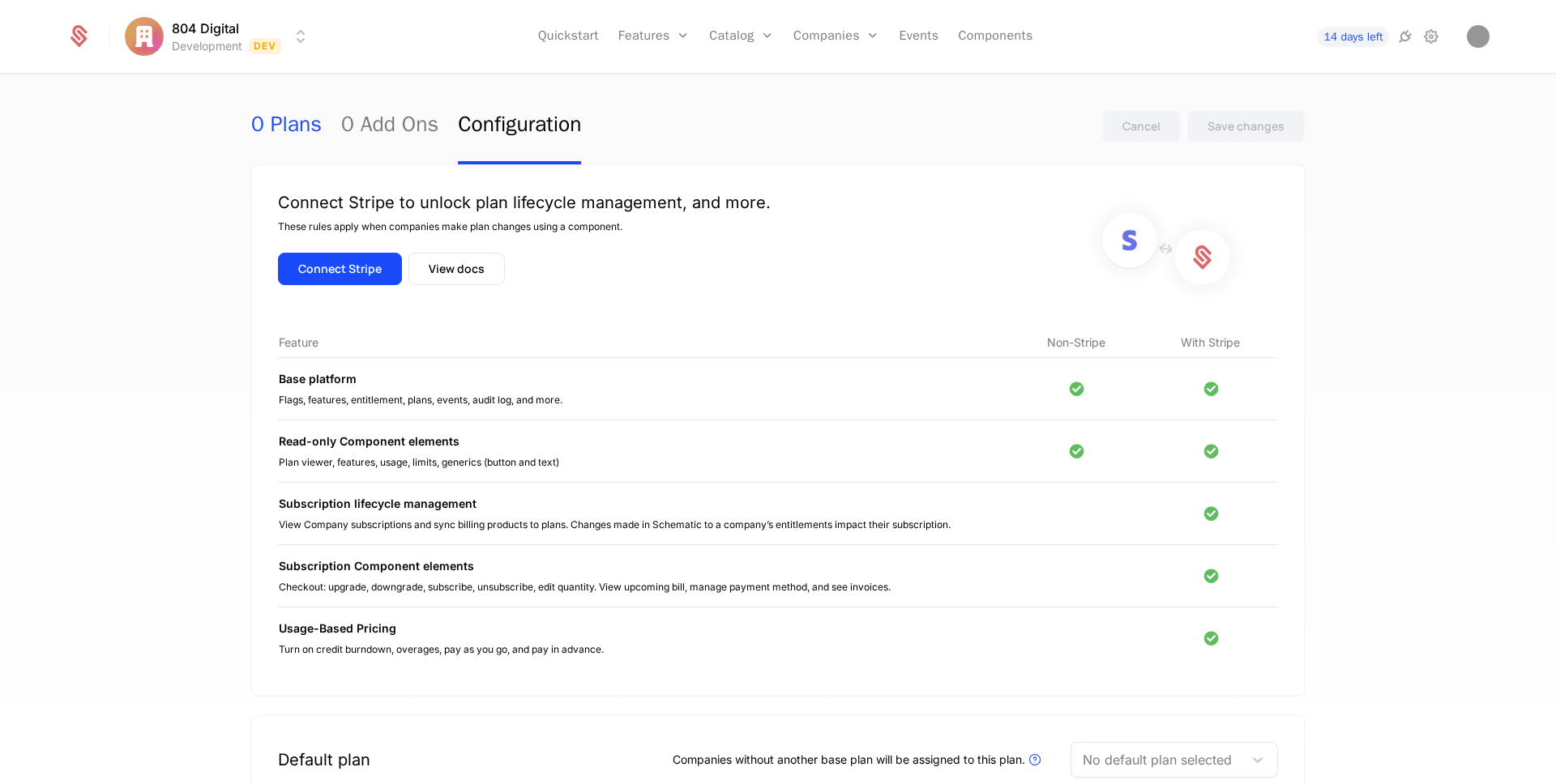 click on "0 Plans" at bounding box center [286, 126] 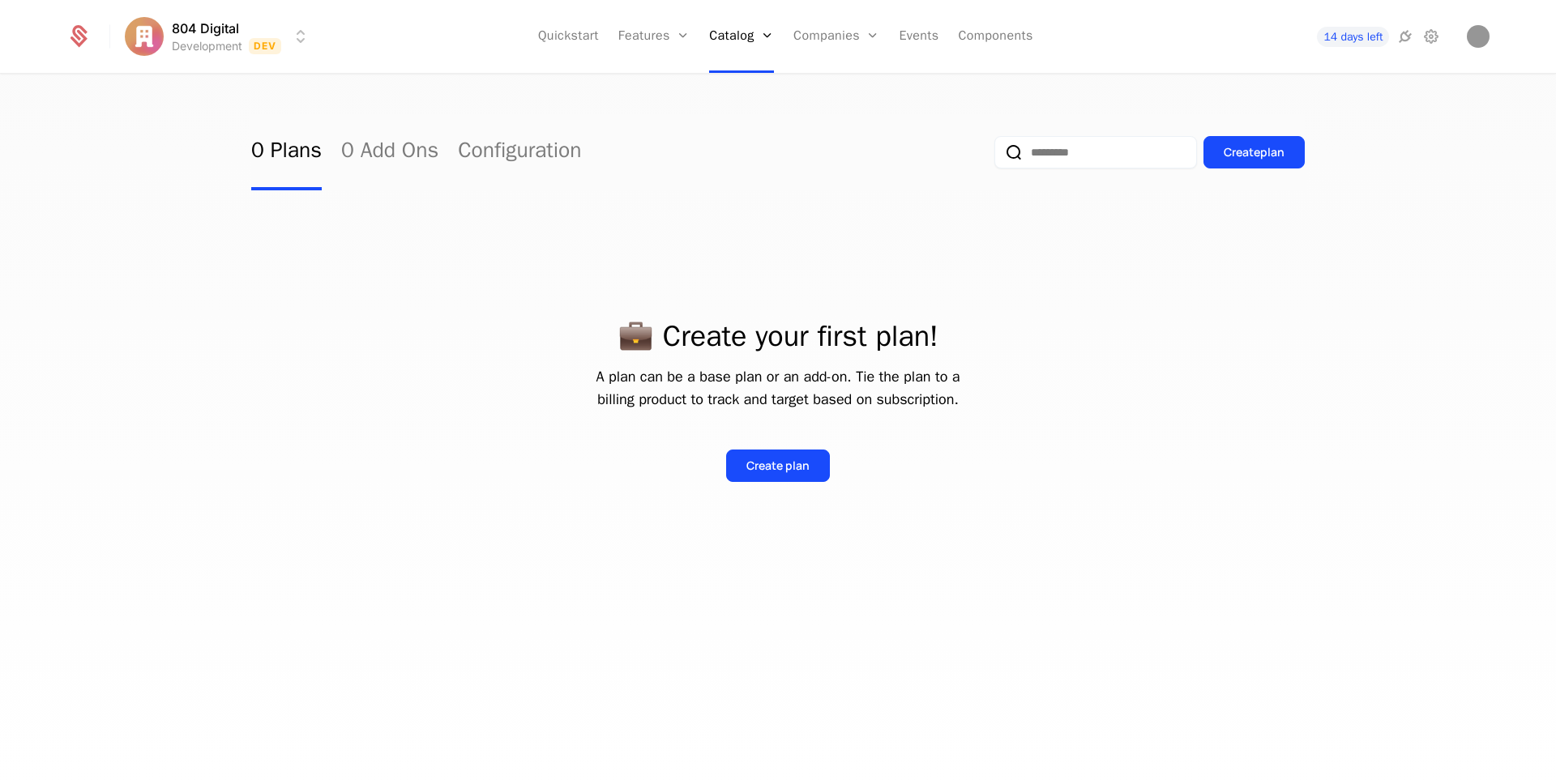 click on "804 Digital Development Dev Quickstart Features Features Flags Catalog Plans Add Ons Configuration Companies Companies Users Events Components 14 days left 0 Plans 0 Add Ons Configuration Create  plan 💼 Create your first plan! A plan can be a base plan or an add-on. Tie the plan to a billing product to track and target based on subscription. Create plan
Best Viewed on Desktop You're currently viewing this on a  mobile device . For the best experience,   we recommend using a desktop or larger screens , as the application isn't fully optimized for smaller resolutions just yet. Got it" at bounding box center (778, 392) 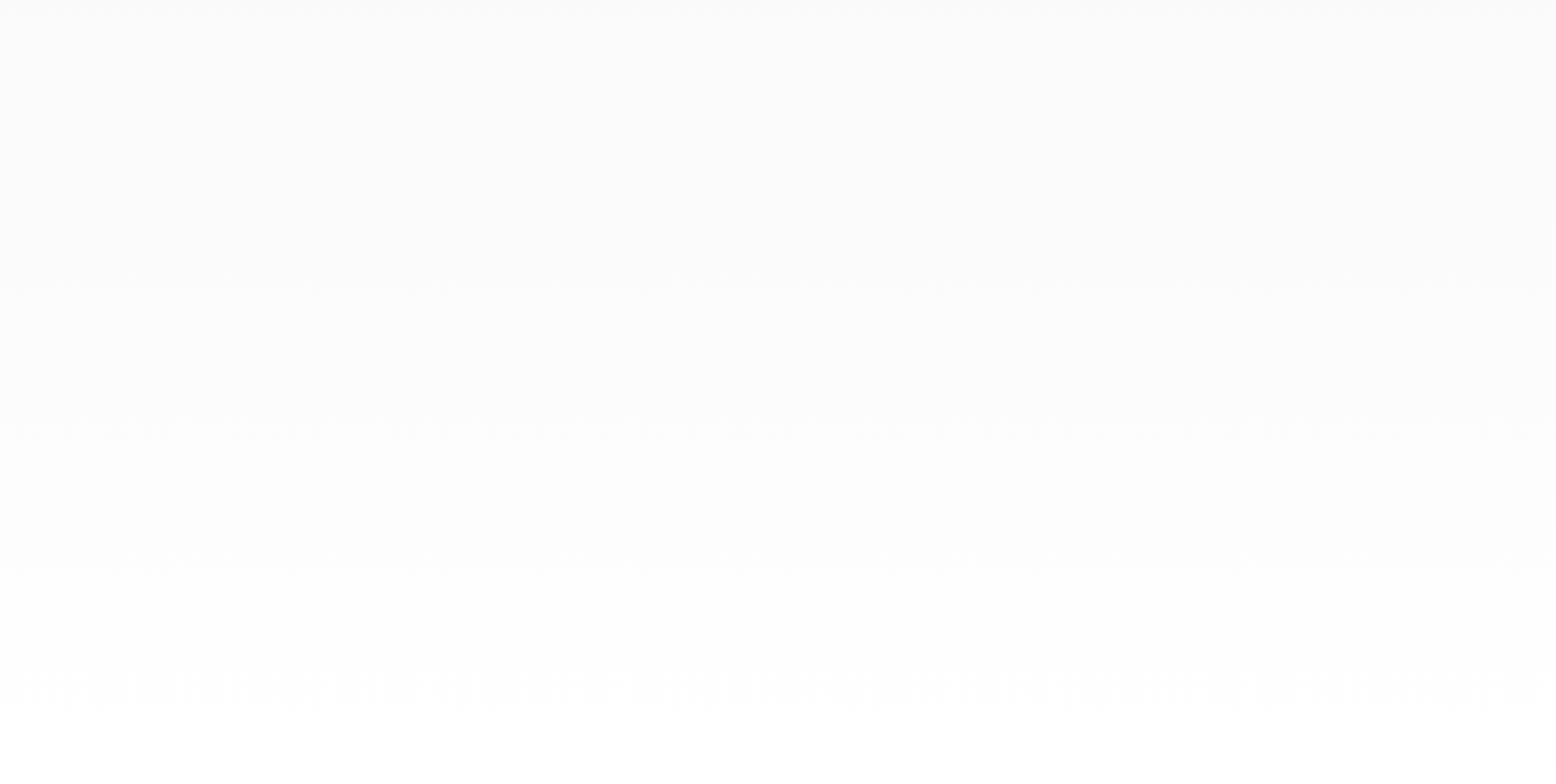 scroll, scrollTop: 0, scrollLeft: 0, axis: both 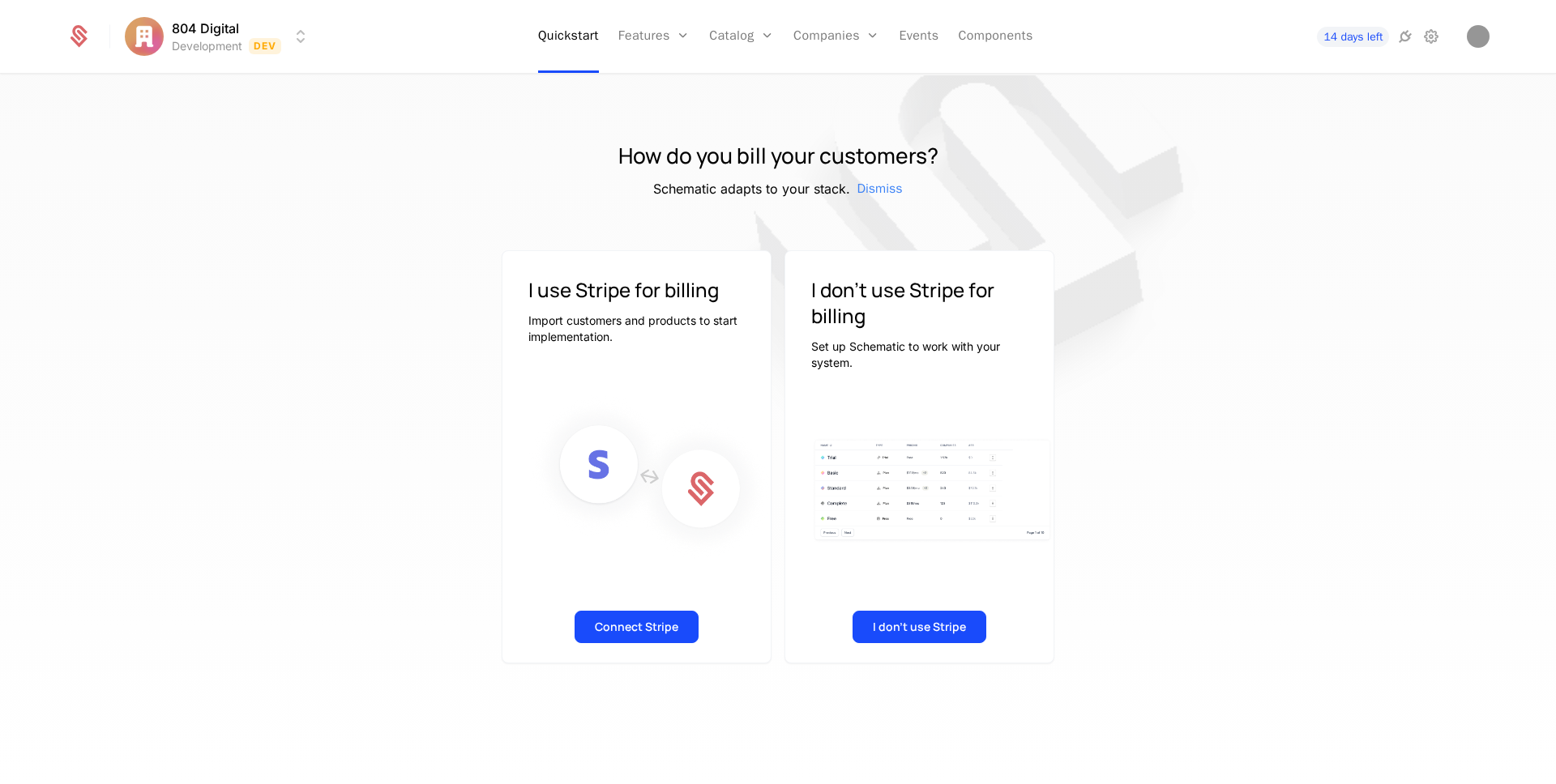 click on "How do you bill your customers? Schematic adapts to your stack. Dismiss I use Stripe for billing Import customers and products to start implementation. Connect Stripe I don't use Stripe for billing Set up Schematic to work with your system. I don't use Stripe" at bounding box center [778, 434] 